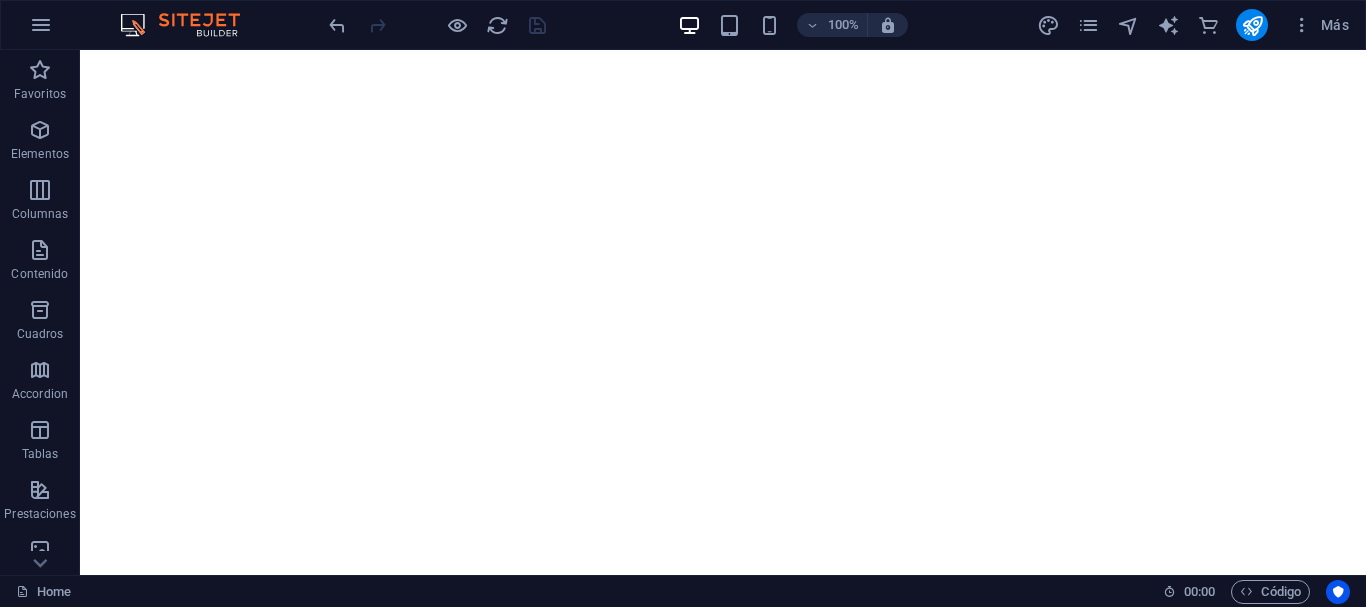 scroll, scrollTop: 0, scrollLeft: 0, axis: both 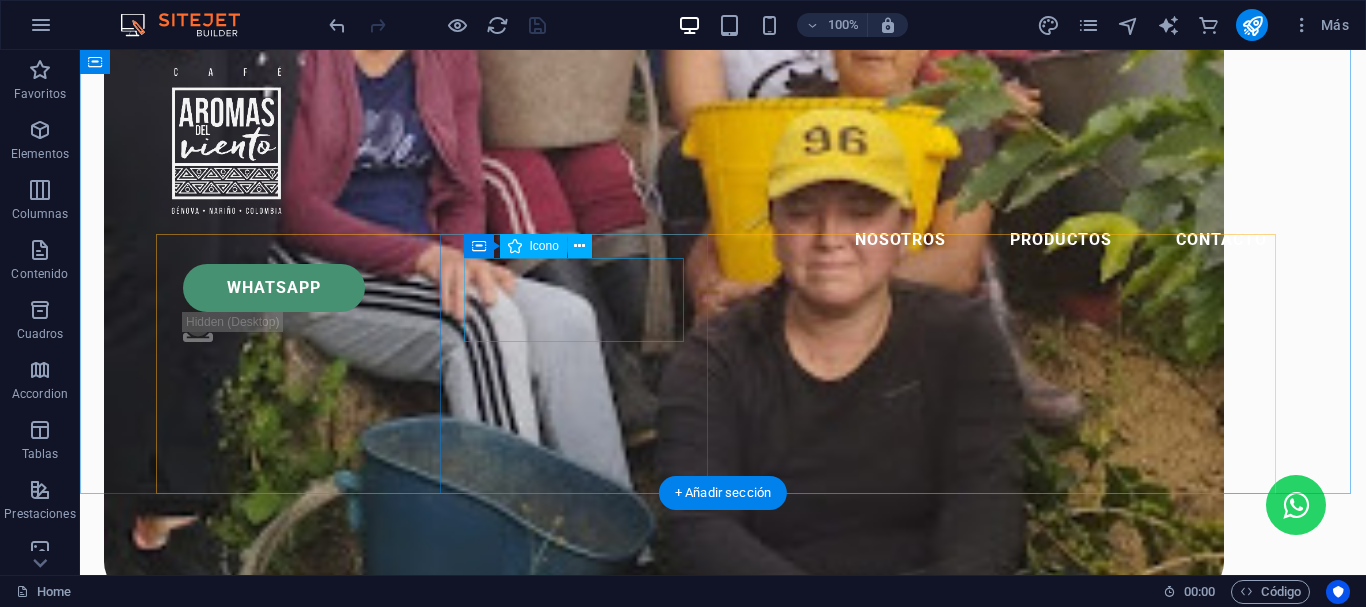 click at bounding box center [297, 1952] 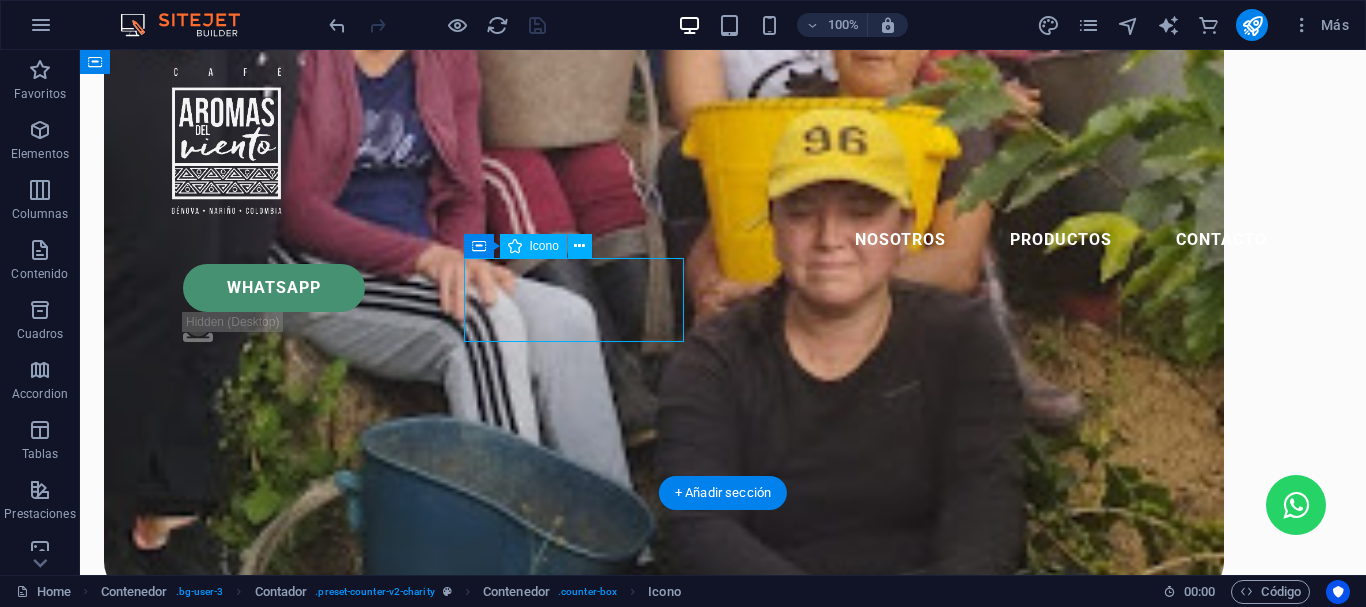 click at bounding box center (297, 1952) 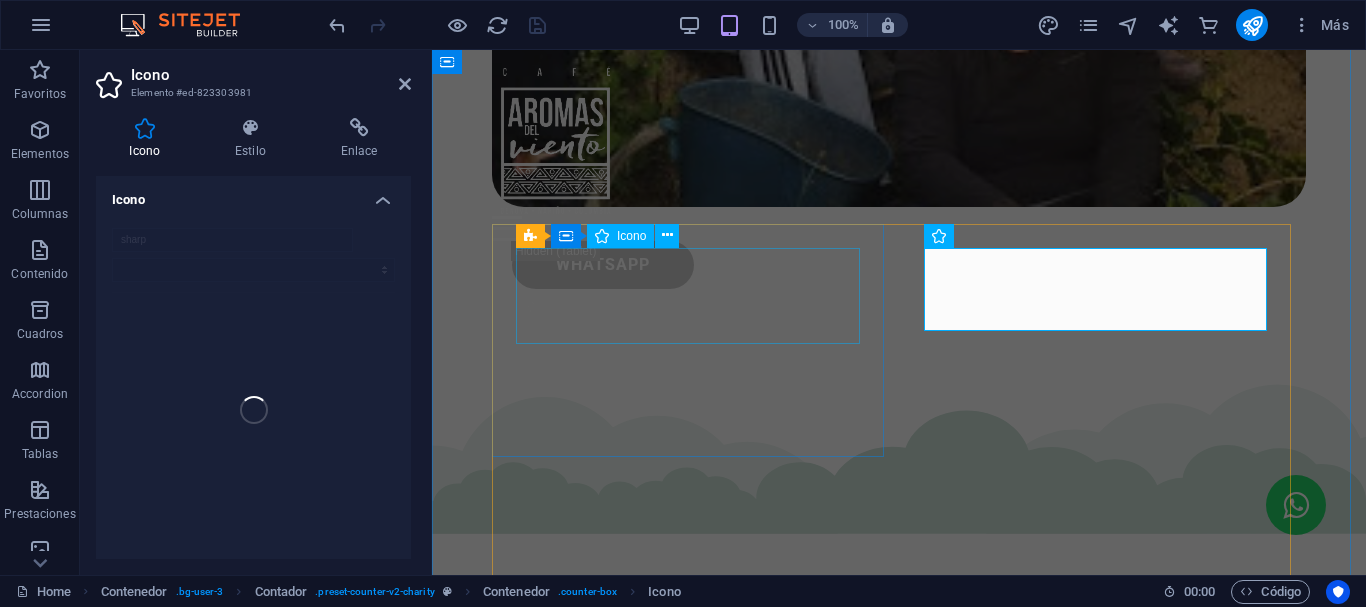 scroll, scrollTop: 2631, scrollLeft: 0, axis: vertical 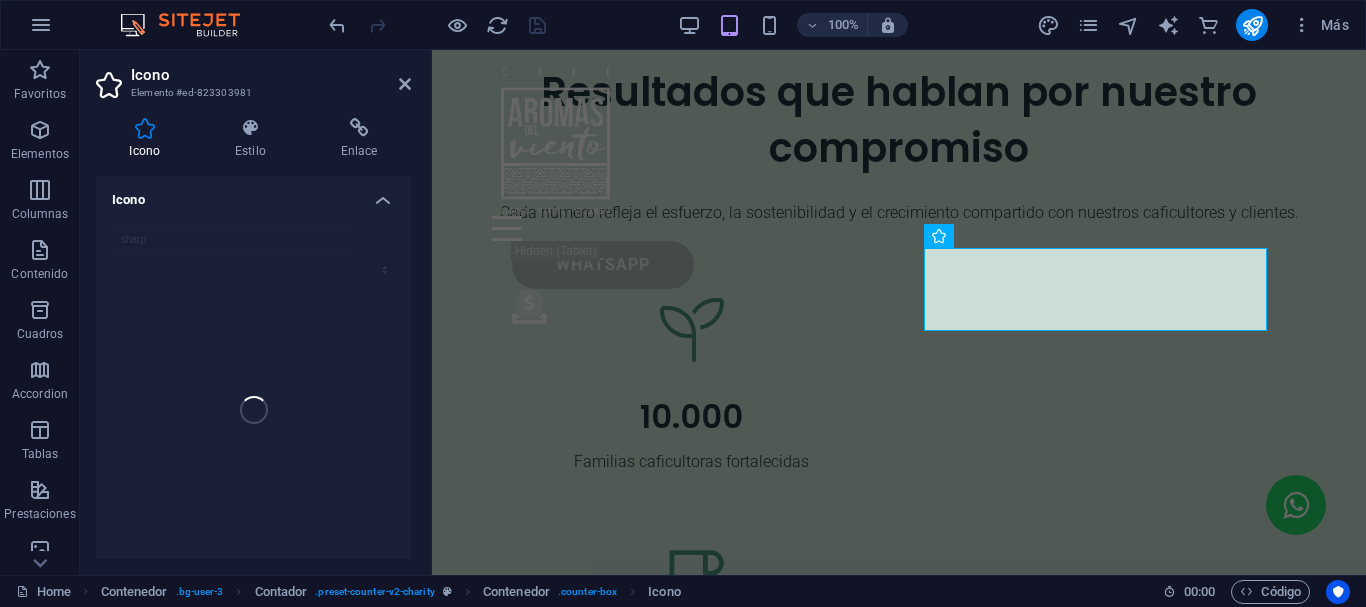 click on "Icono Elemento #ed-823303981 Icono Estilo Enlace Icono sharp Apariencia Color Fondo Modo Escalar Izquierda Centro Derecha Ancho 96 Predeterminado automático px rem % em vh vw Altura Predeterminado automático px rem em vh vw Espaciado 16 Predeterminado px rem % em vh vw Ancho del trazo Predeterminado px rem % em vh vw Color del trazo Desbordamiento Alineación Alineación Sombra Predeterminado Ninguno Fuera Color X offset 0 px rem vh vw Y offset 0 px rem vh vw Desenfoque 0 px rem % vh vw Texto Texto alternativo El texto alternativo es usado por aquellos dispositivos que no pueden mostrar imágenes (por ejemplo, motores de búsqueda de imágenes) y debería añadirse a cada imagen para así mejorar la accesibilidad al sitio web. Contador Element Diseño La forma en la que este elemento se expande en la disposición (Flexbox). Tamaño Predeterminado automático px % 1/1 1/2 1/3 1/4 1/5 1/6 1/7 1/8 1/9 1/10 Crecer Reducir Comprar Disposición de contenedor Visible Visible Opacidad 100 % Desbordamiento Espaciado" at bounding box center [256, 312] 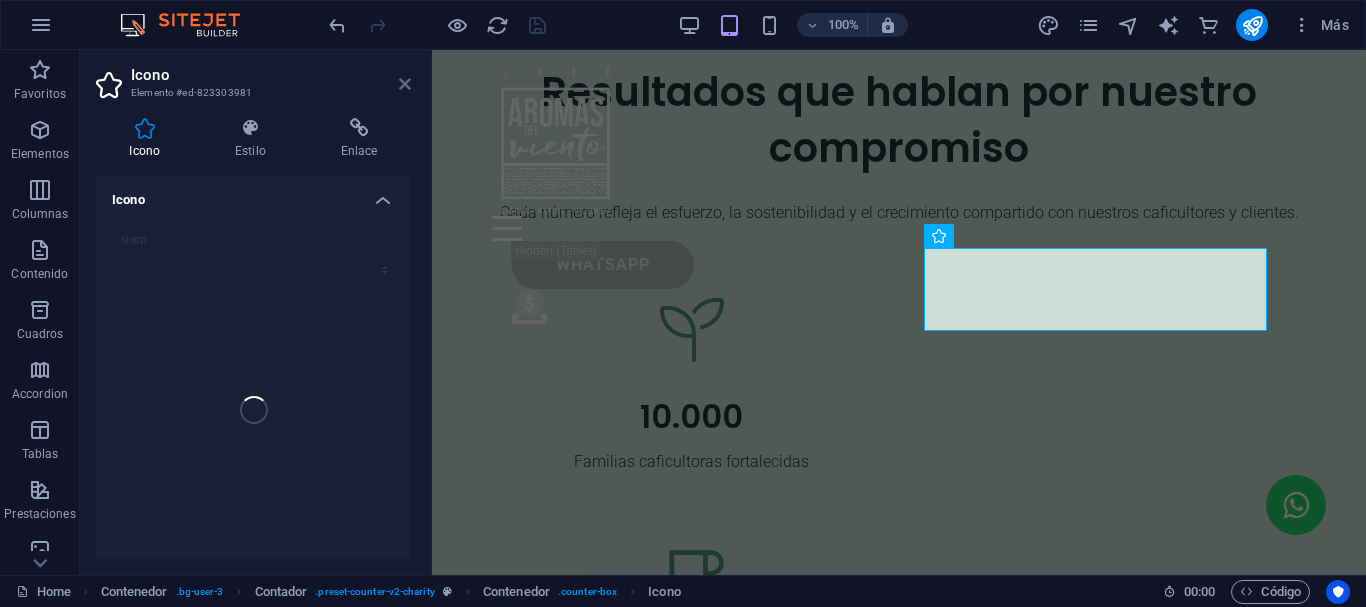click at bounding box center (405, 84) 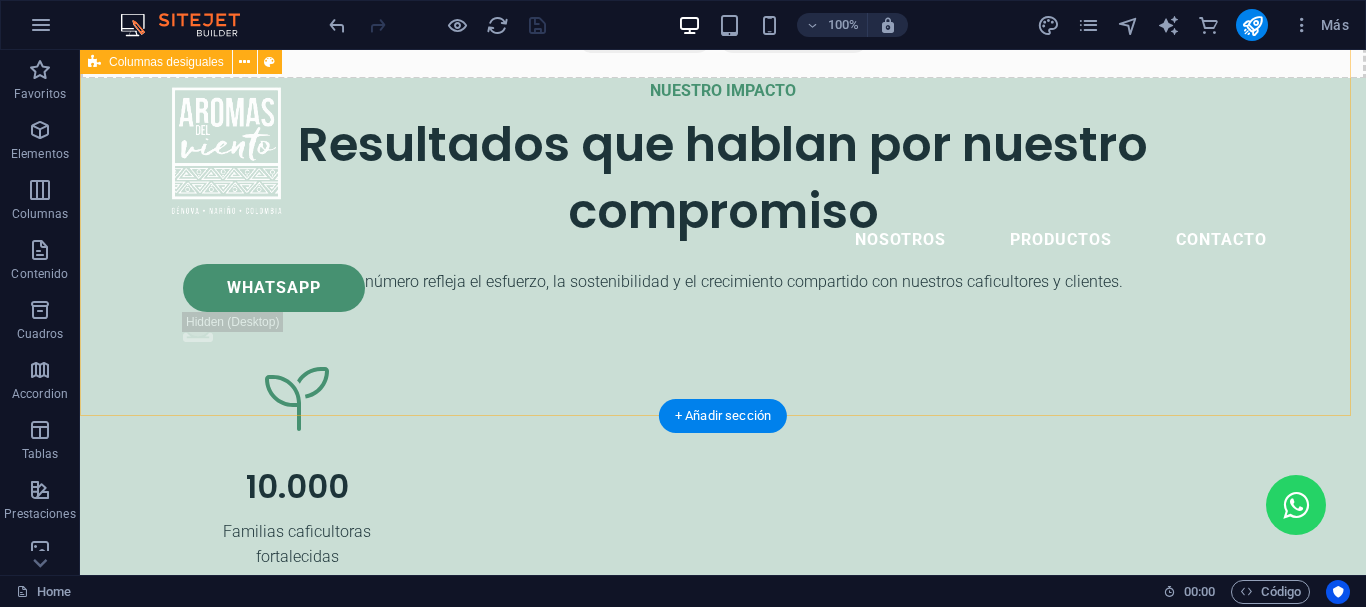scroll, scrollTop: 3311, scrollLeft: 0, axis: vertical 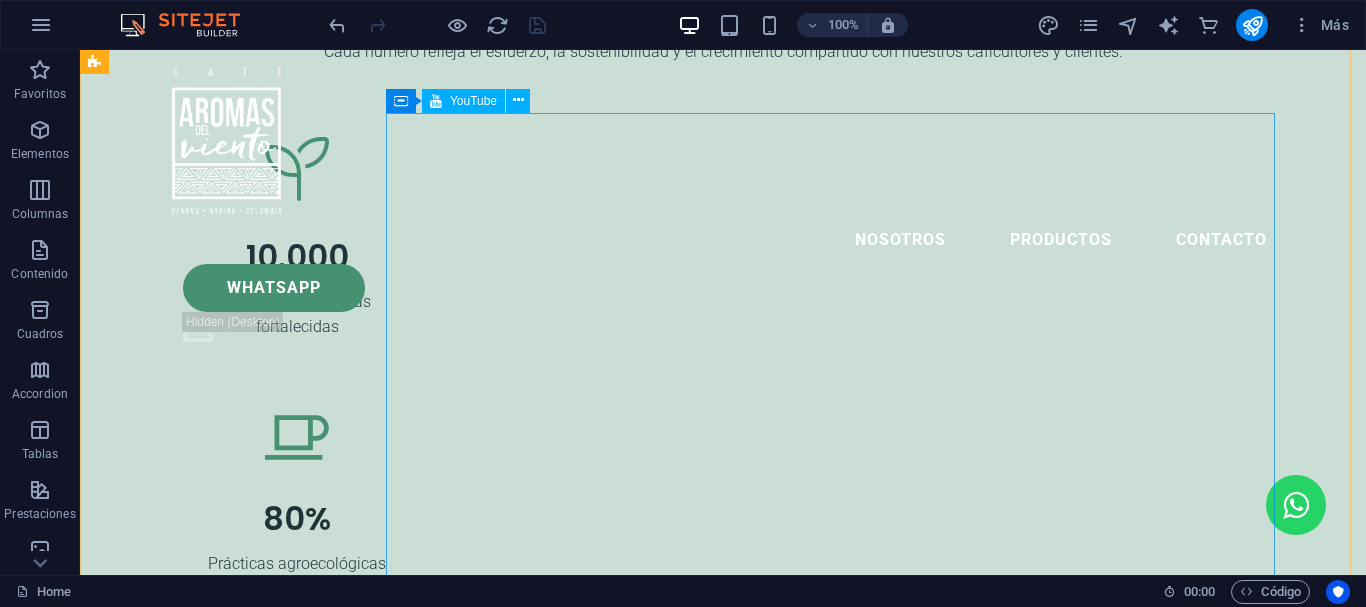 click at bounding box center [664, 4017] 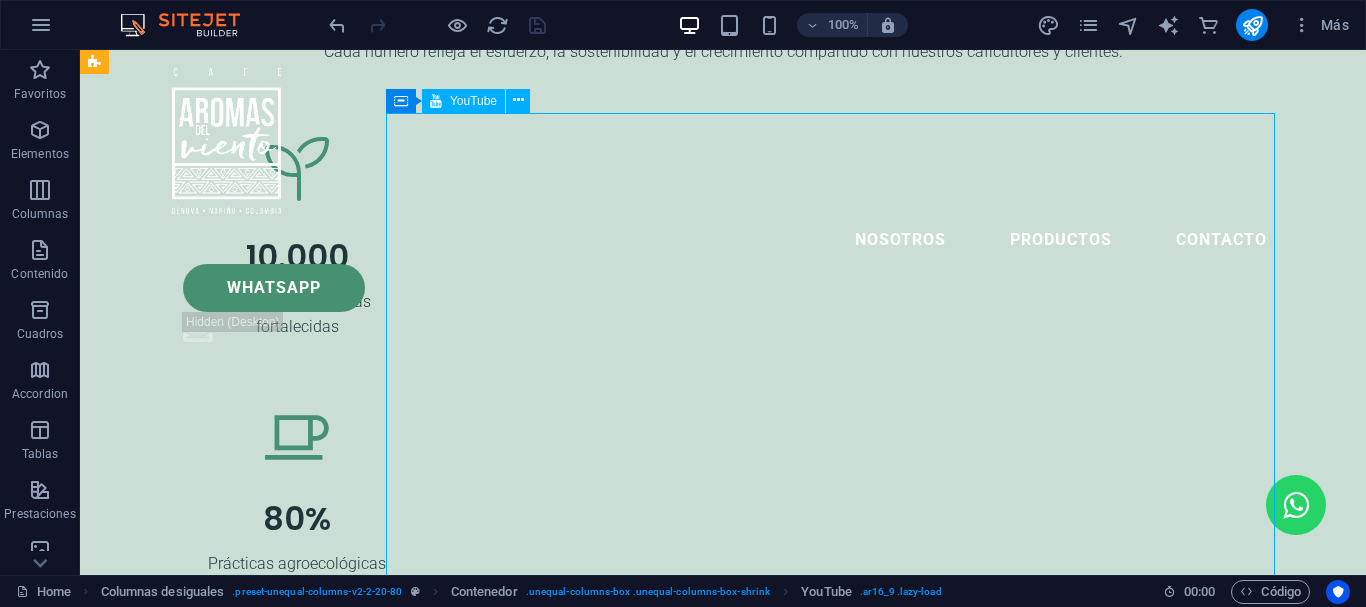 click at bounding box center [664, 4017] 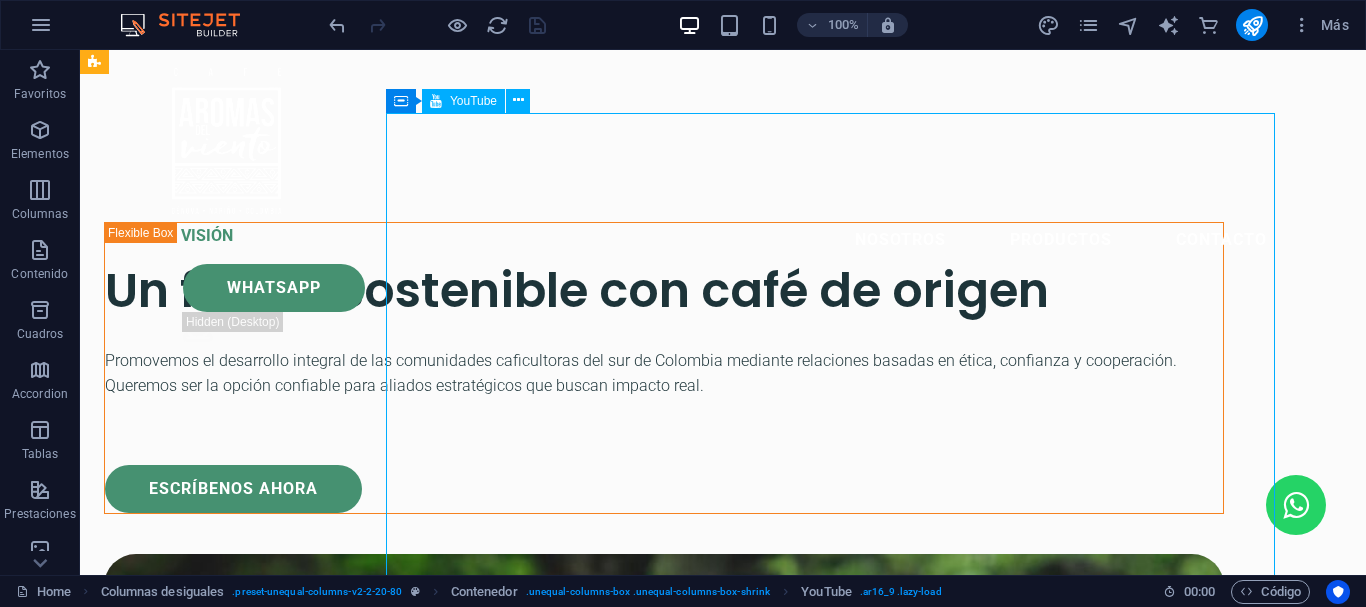 select on "ar16_9" 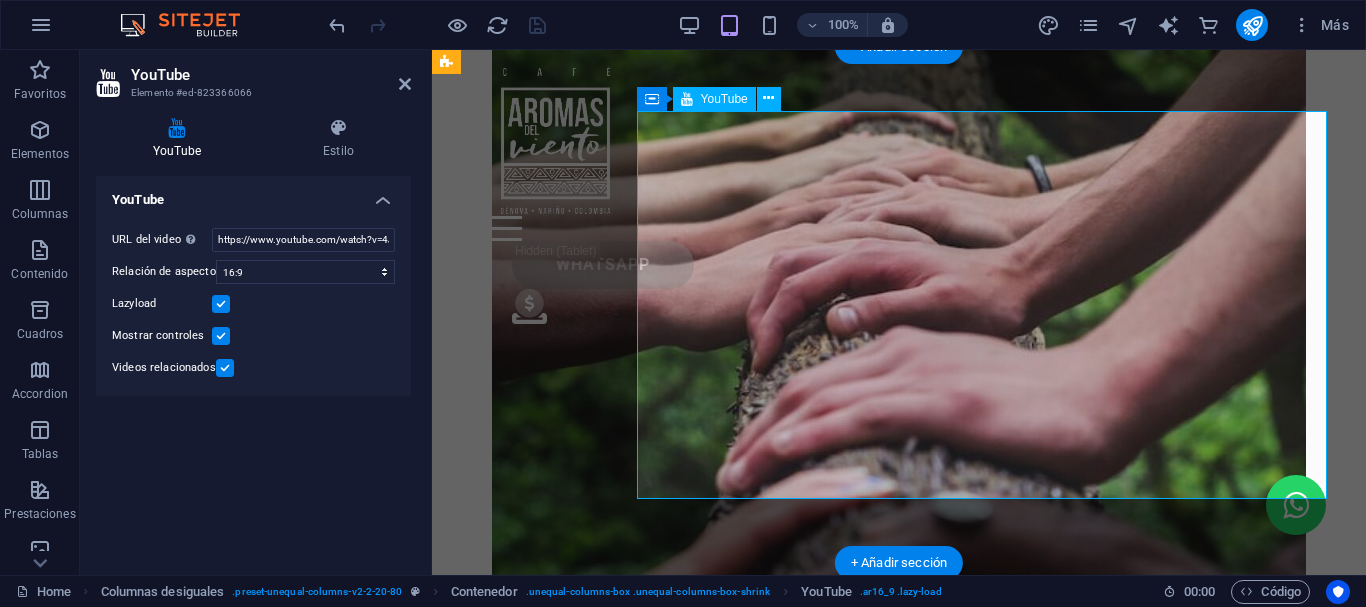 click at bounding box center (899, 1203) 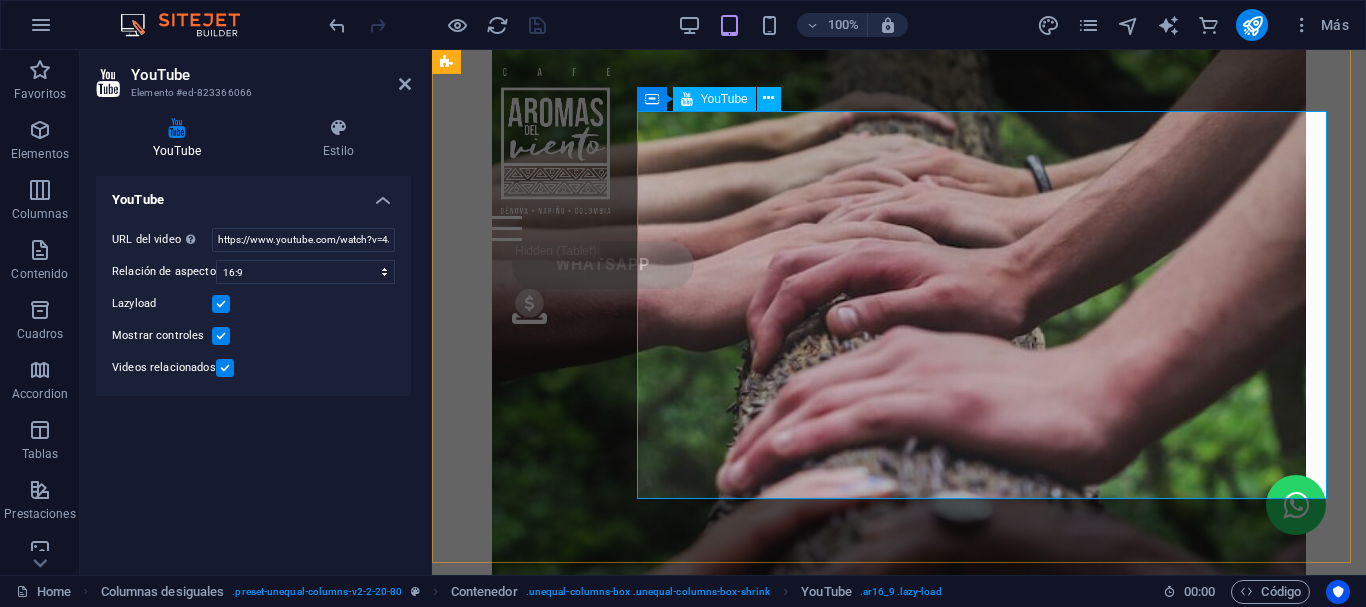click at bounding box center (899, 1203) 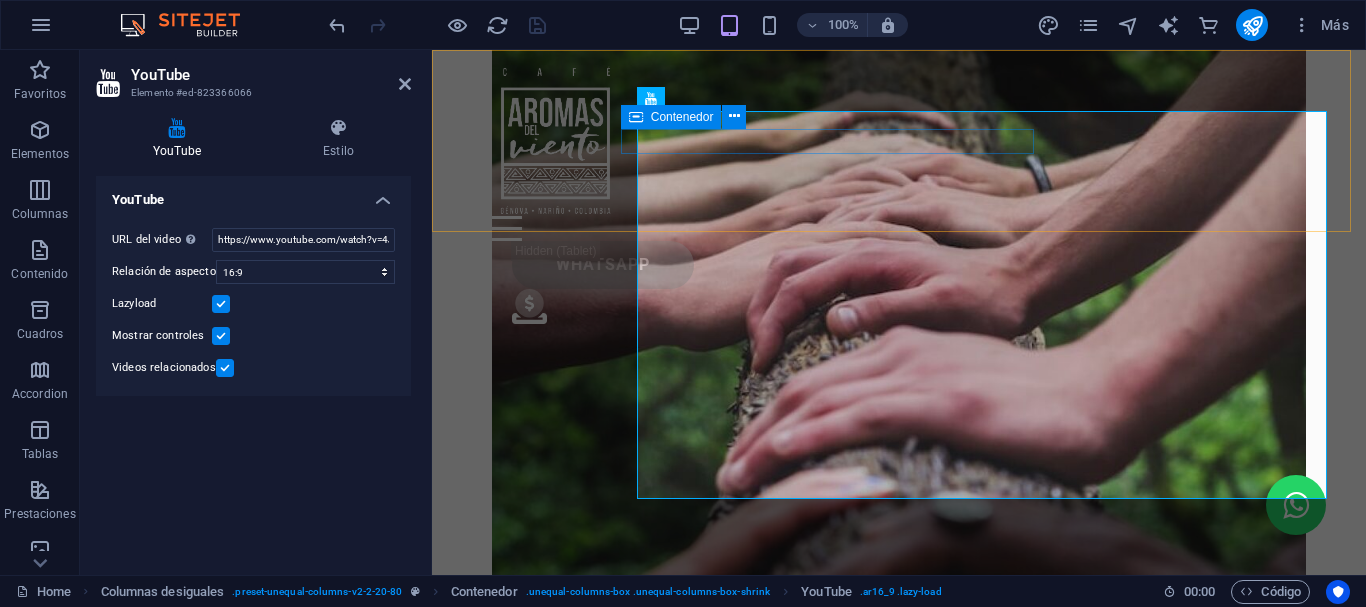 click at bounding box center [899, 228] 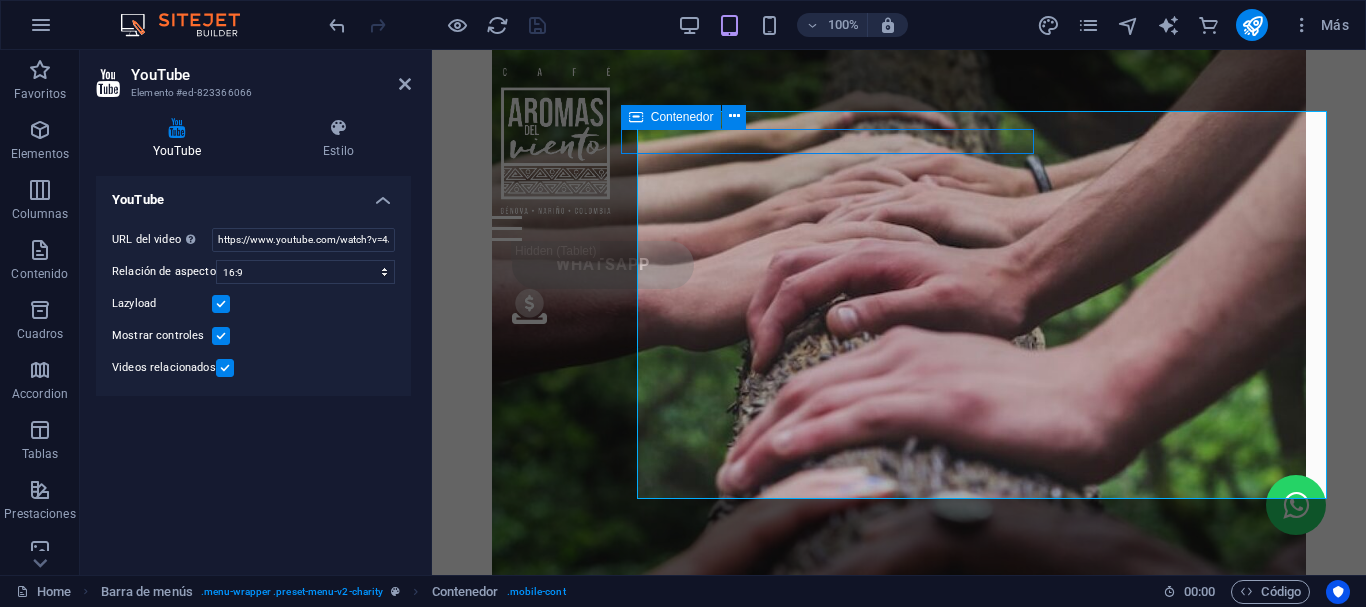 click at bounding box center (899, 228) 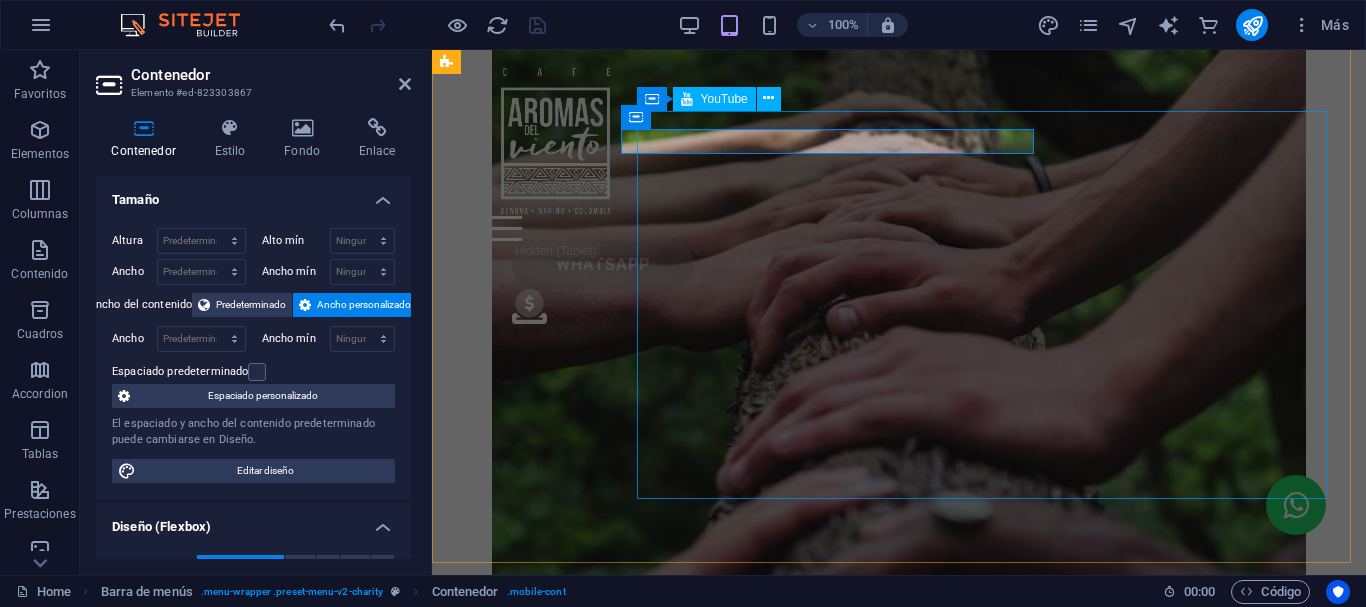 click at bounding box center [899, 1203] 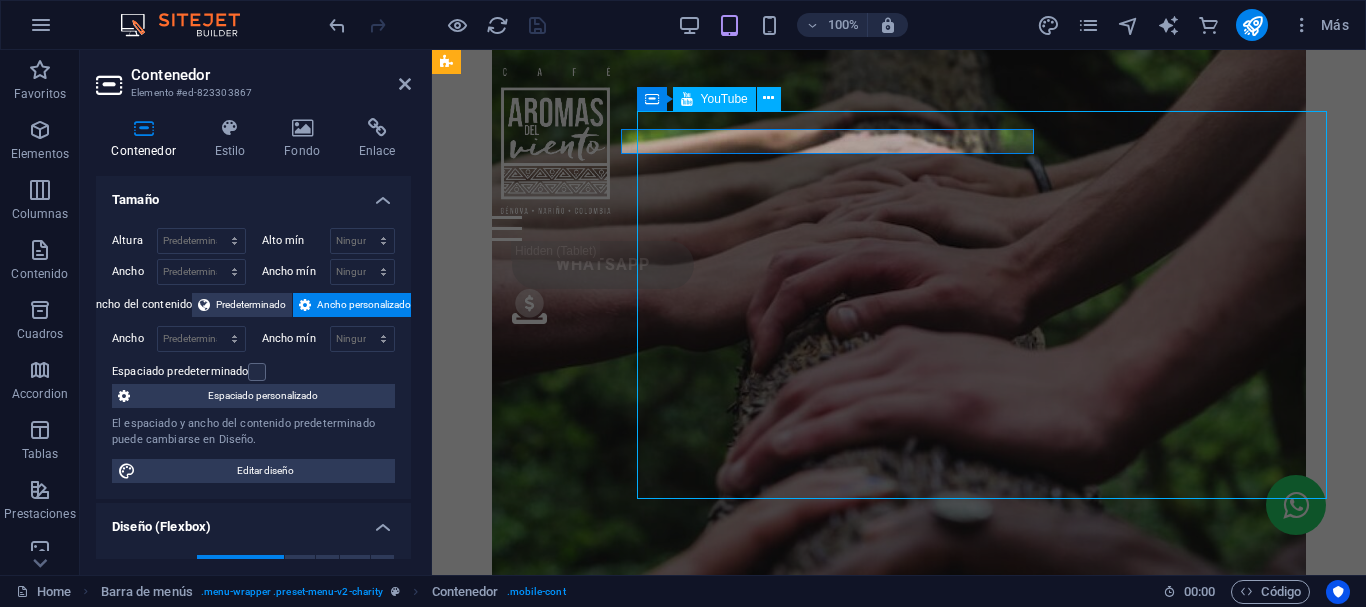click at bounding box center (899, 1203) 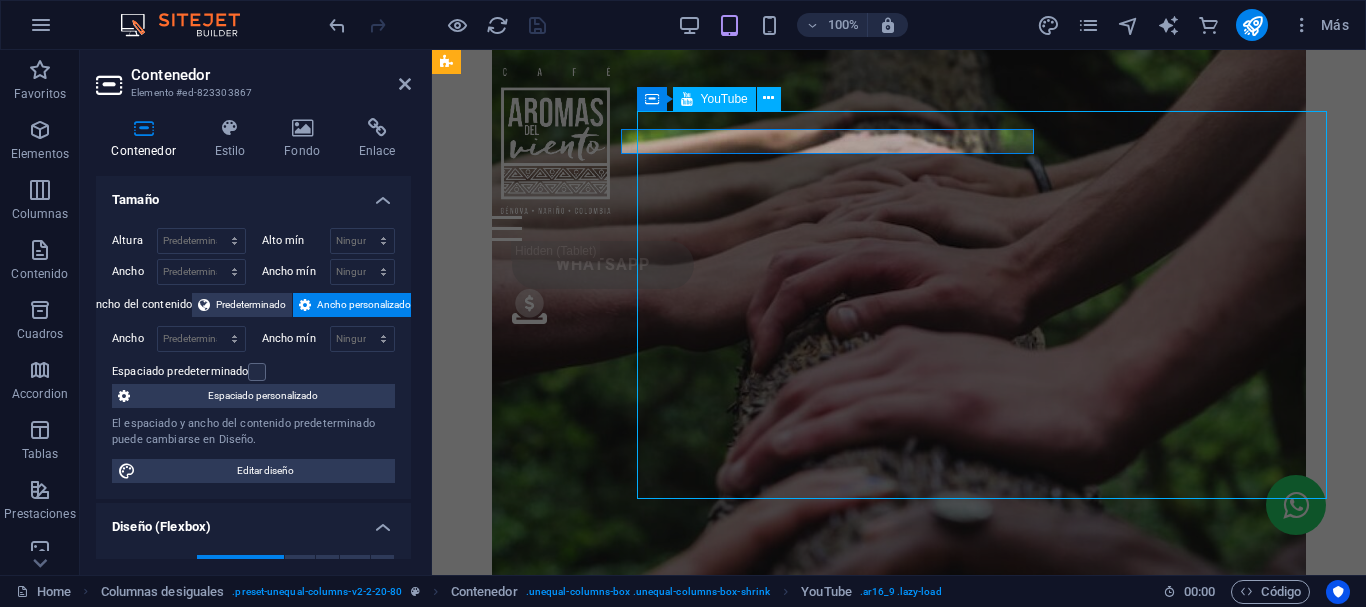 scroll, scrollTop: 3369, scrollLeft: 0, axis: vertical 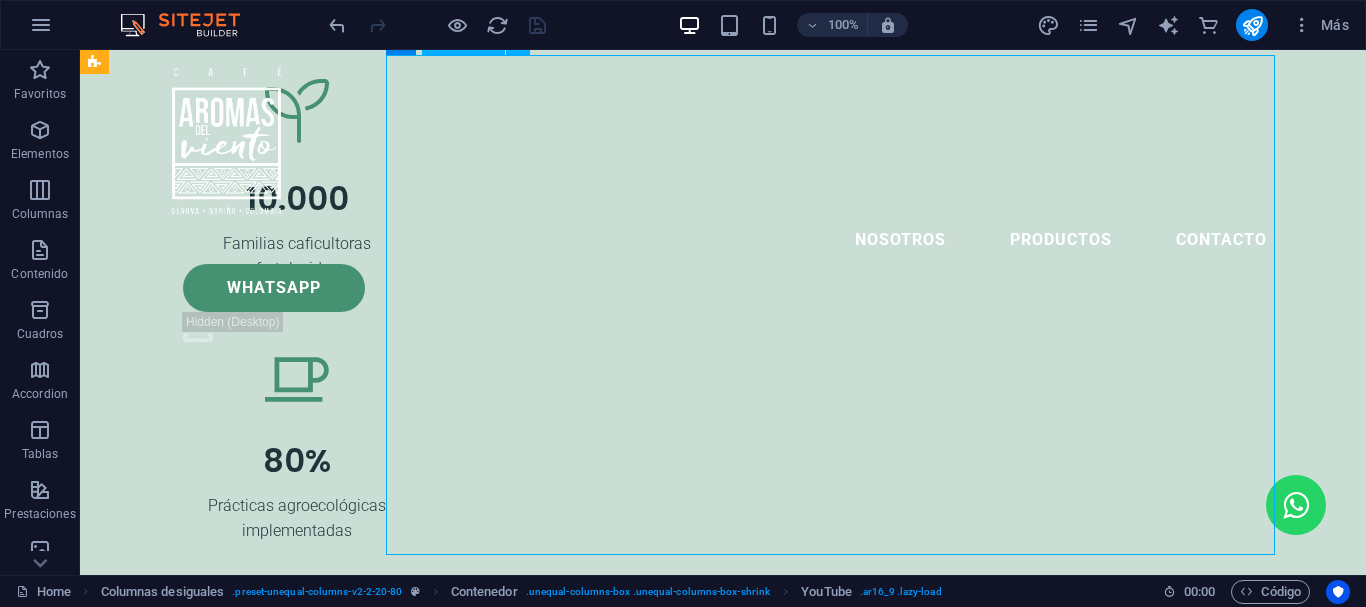 click at bounding box center (664, 3959) 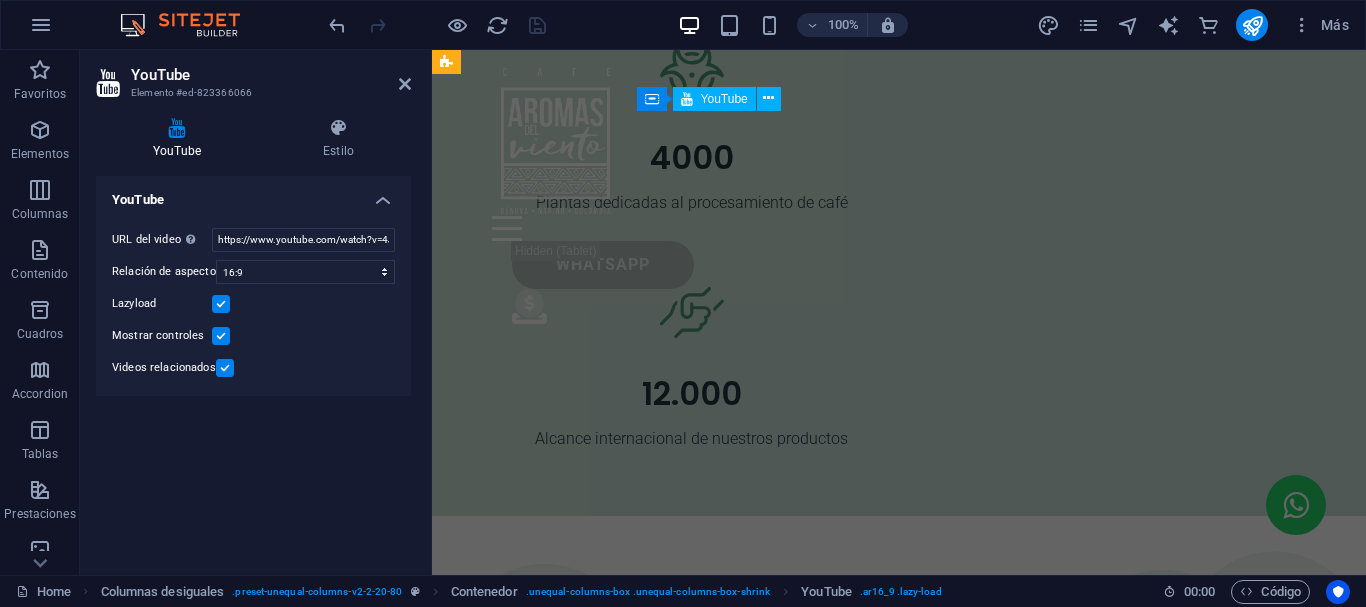 scroll, scrollTop: 5009, scrollLeft: 0, axis: vertical 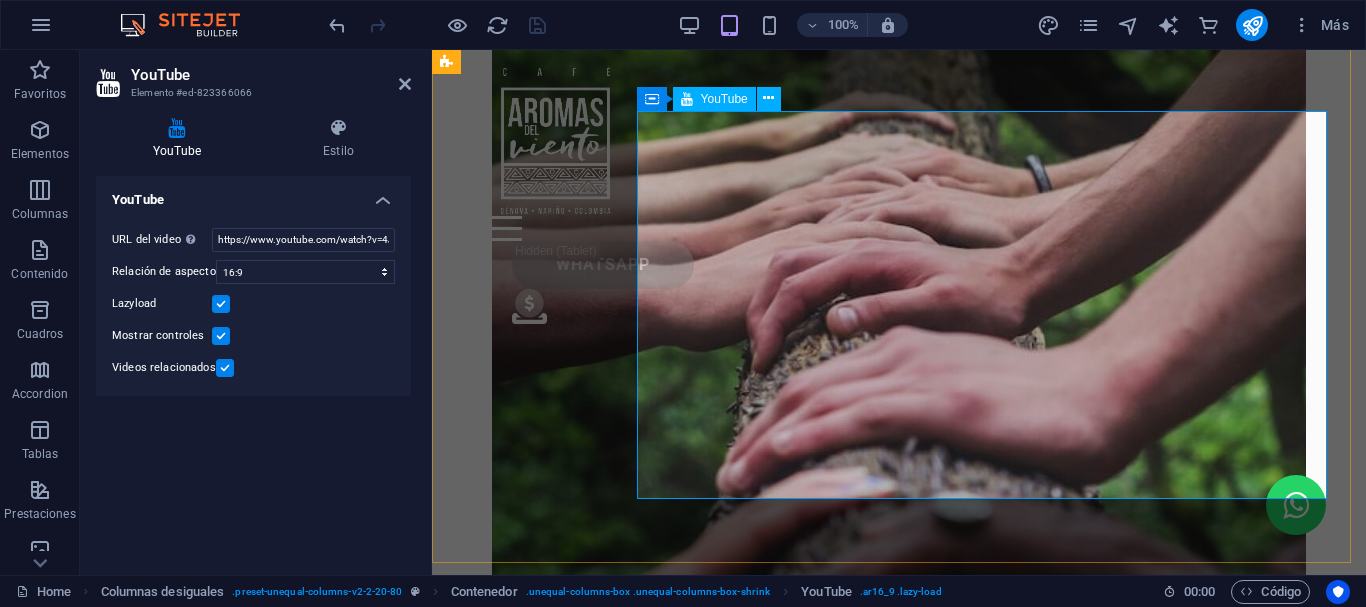 click at bounding box center (899, 1203) 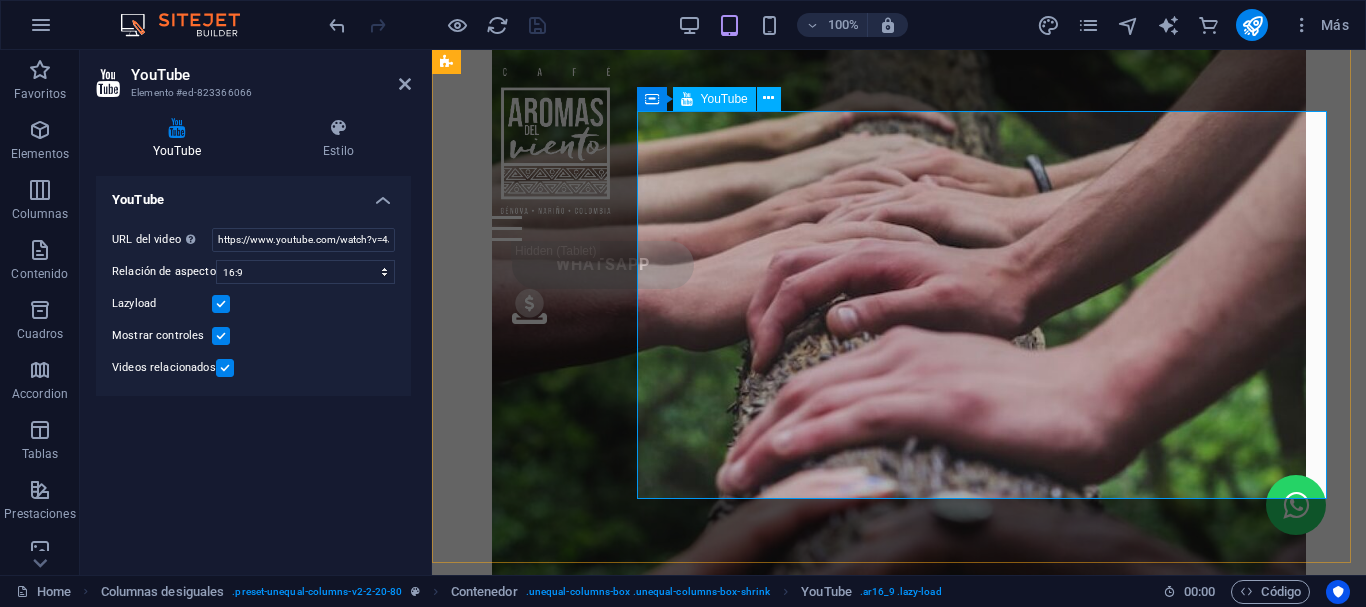 click at bounding box center [899, 1203] 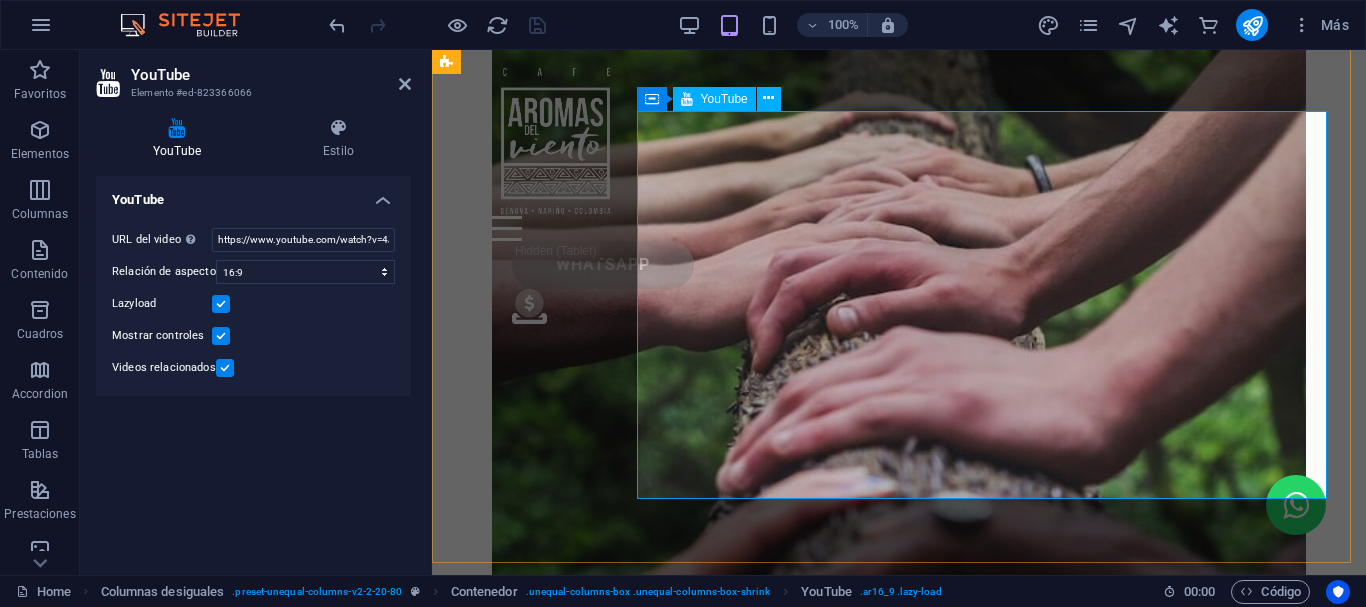 click at bounding box center (899, 1203) 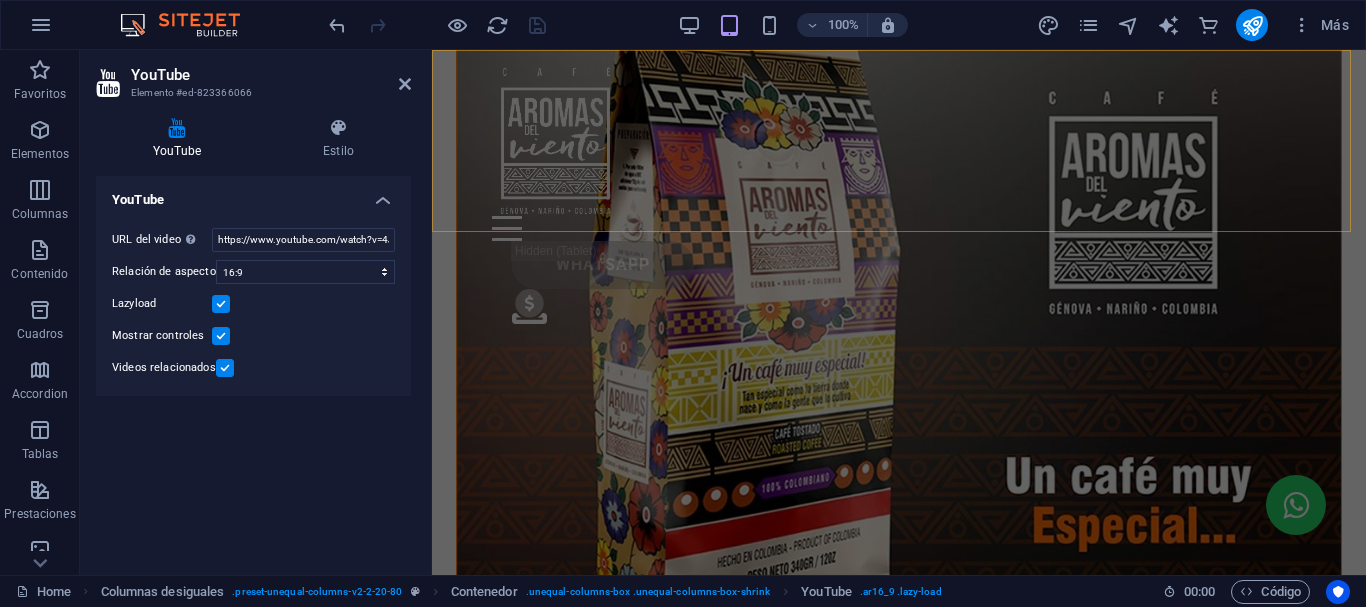 scroll, scrollTop: 7147, scrollLeft: 0, axis: vertical 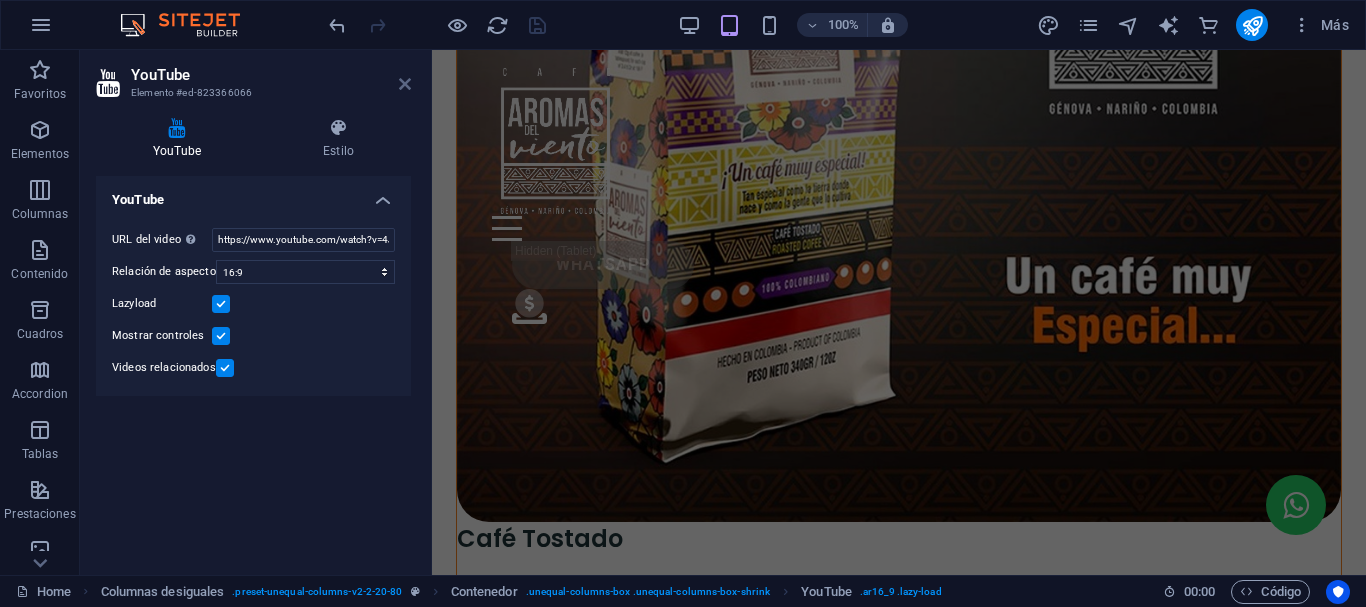 click at bounding box center (405, 84) 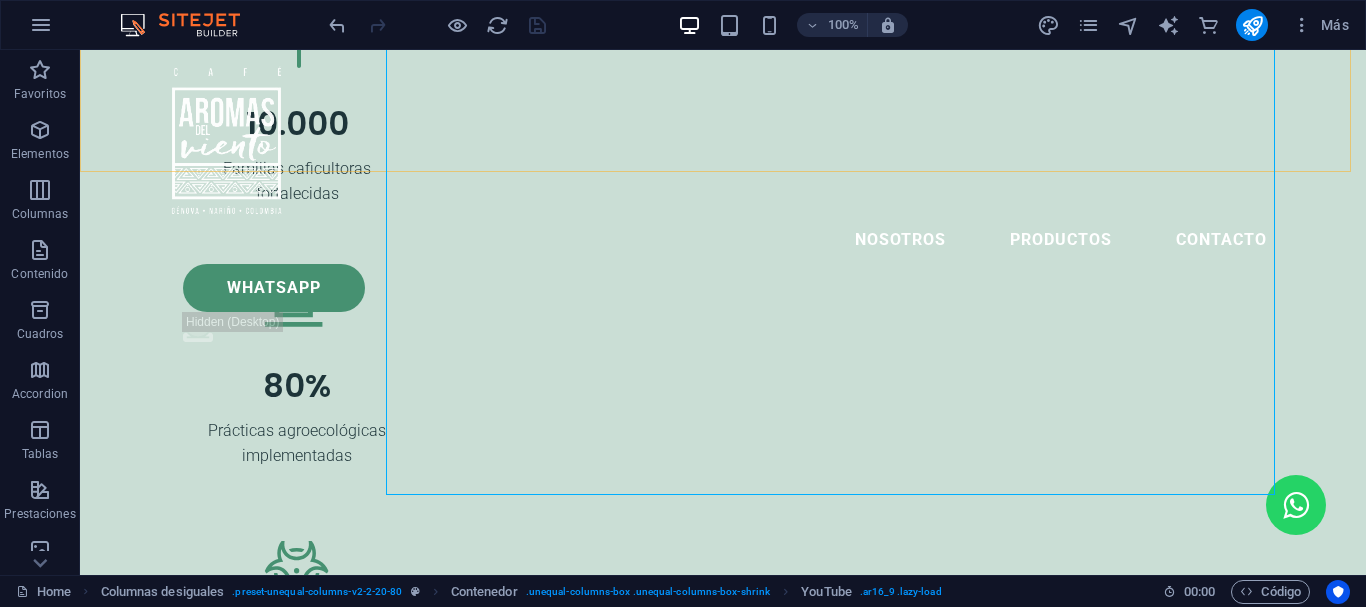 scroll, scrollTop: 3469, scrollLeft: 0, axis: vertical 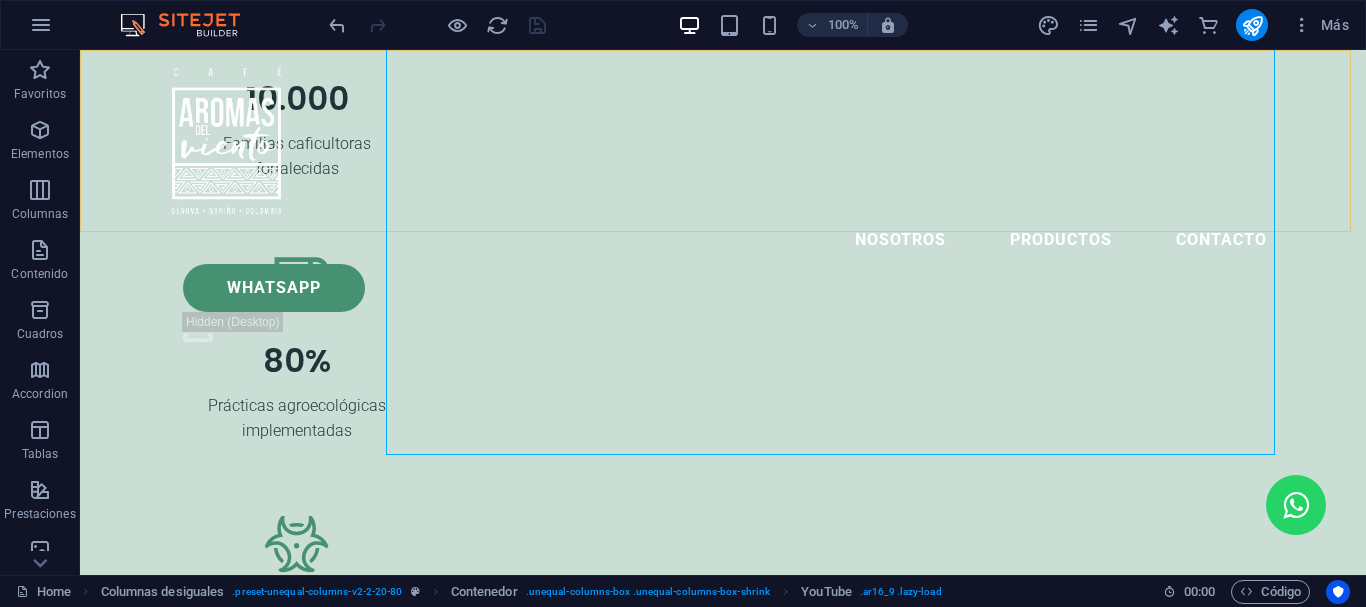 click on "Nosotros Productos Contacto Whatsapp .fa-secondary{opacity:.4}" at bounding box center [723, 208] 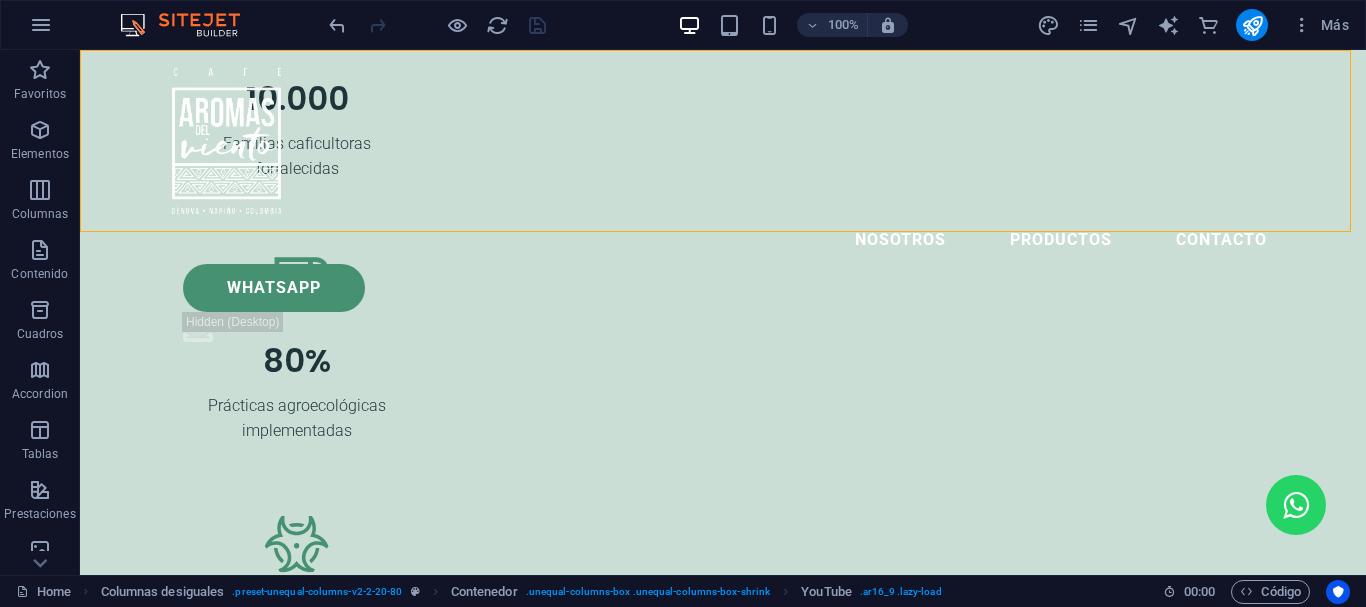 click on "Nosotros Productos Contacto Whatsapp .fa-secondary{opacity:.4}" at bounding box center (723, 208) 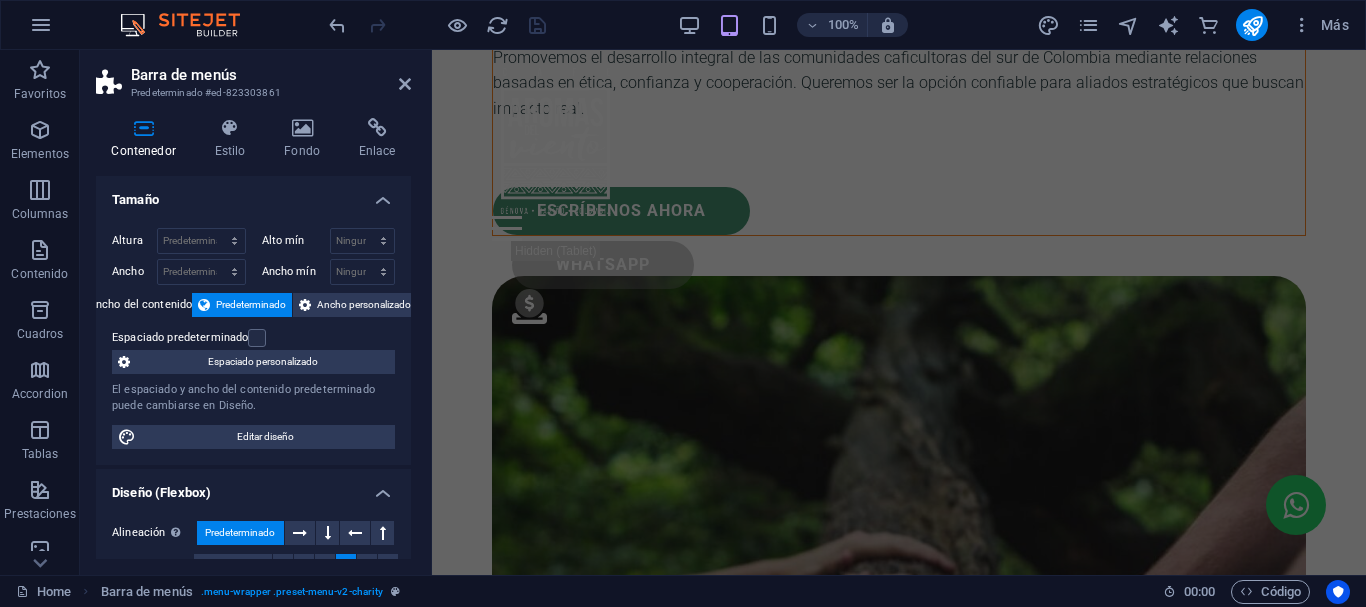scroll, scrollTop: 5169, scrollLeft: 0, axis: vertical 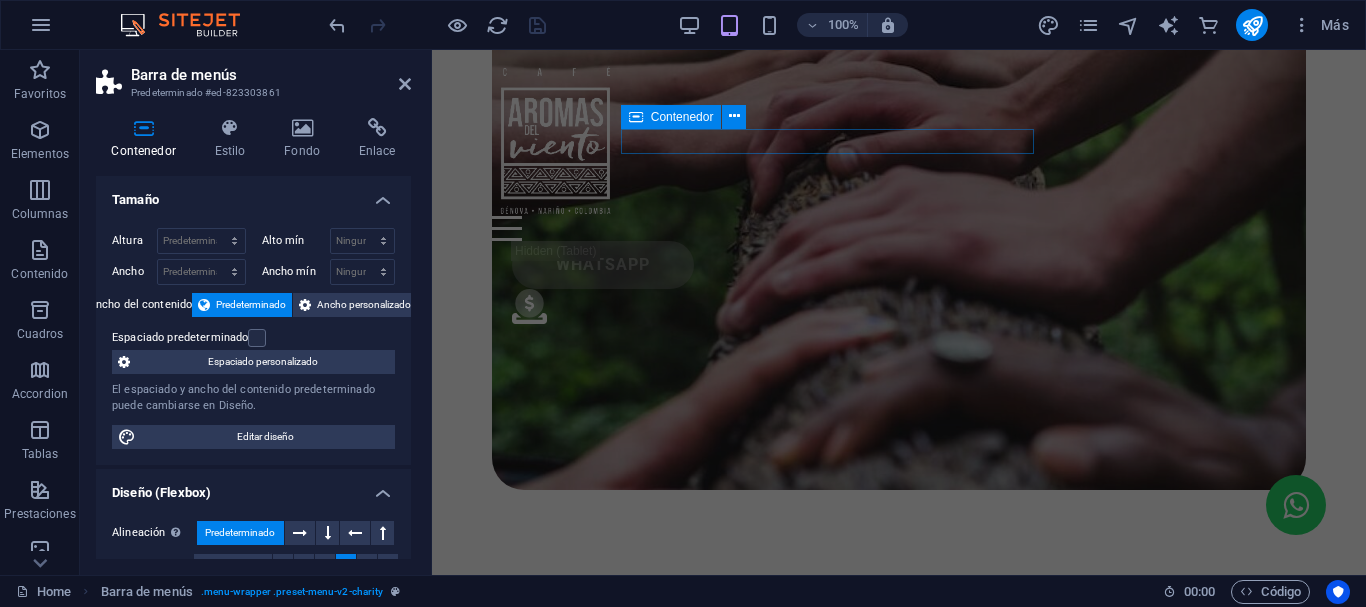 click at bounding box center (899, 228) 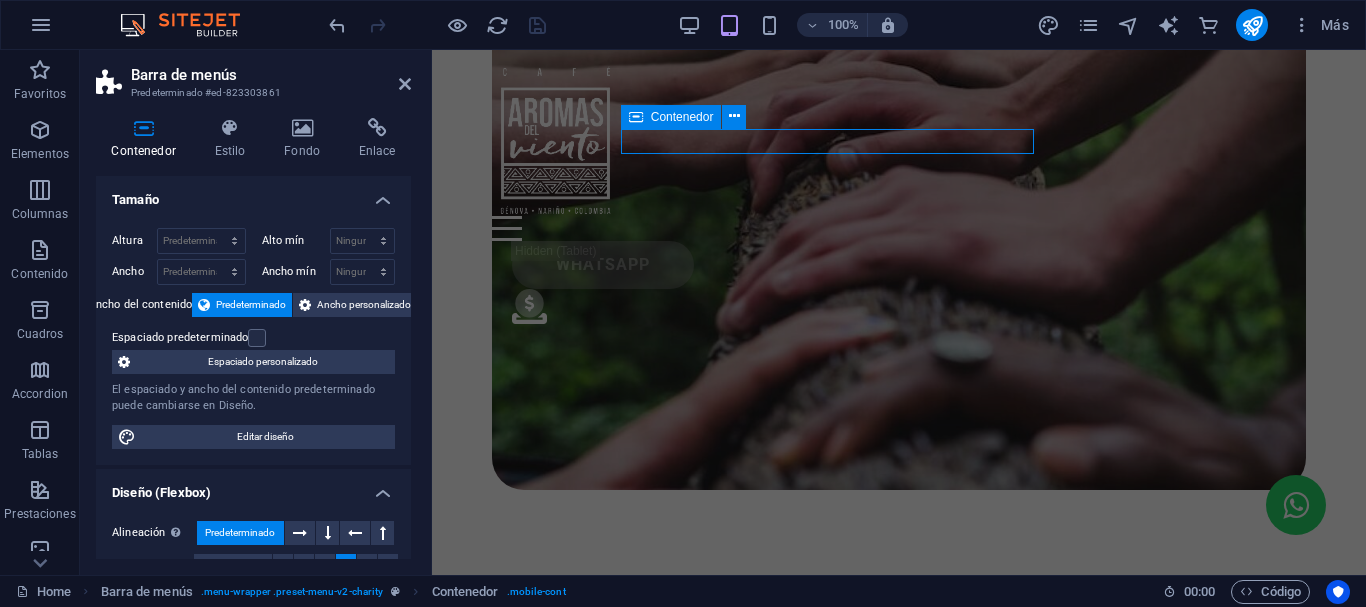 click at bounding box center [899, 228] 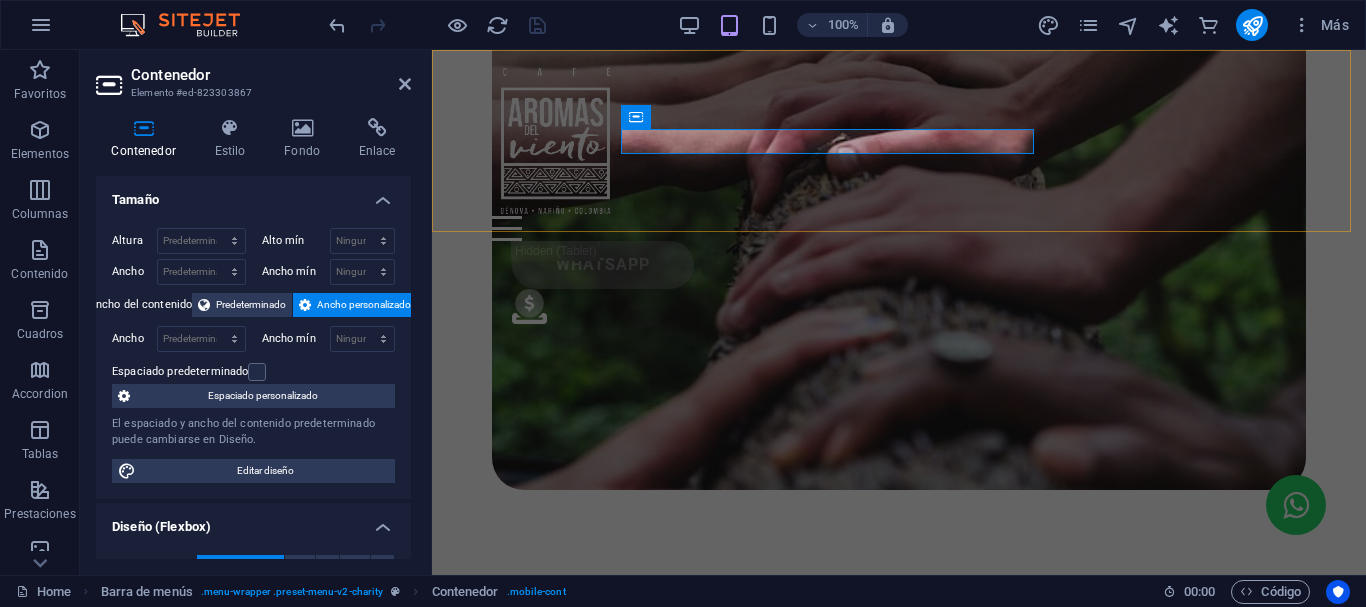 click on "Nosotros Productos Contacto Whatsapp .fa-secondary{opacity:.4}" at bounding box center (899, 199) 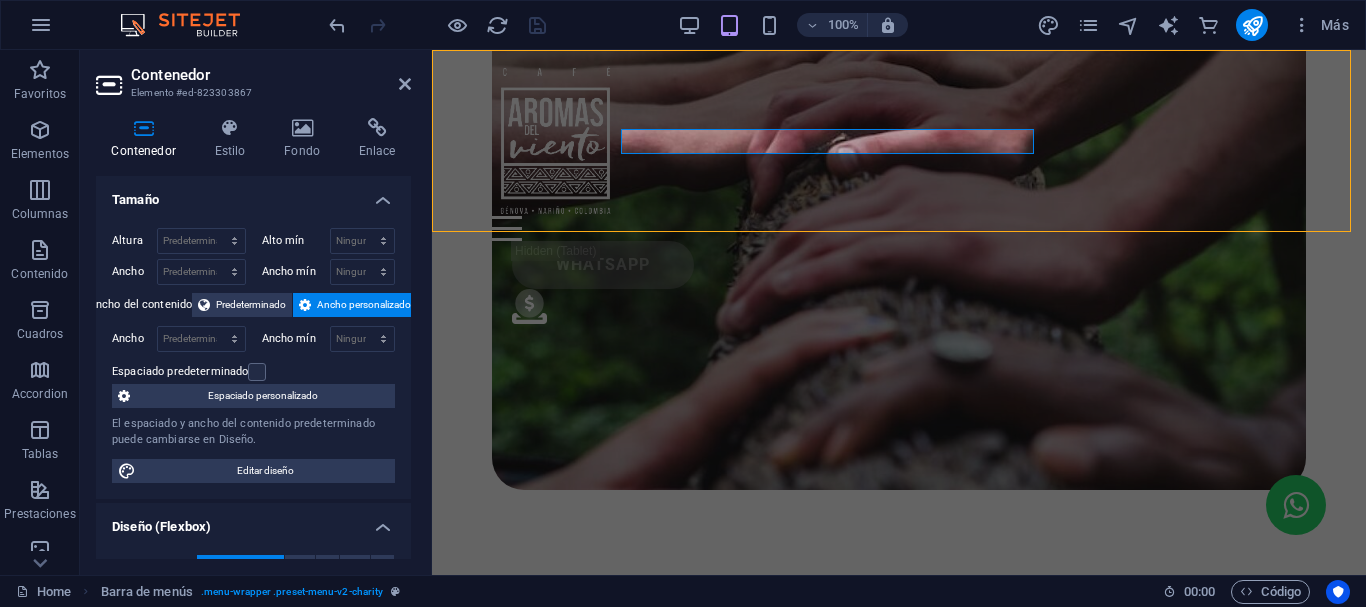 click on "Nosotros Productos Contacto Whatsapp .fa-secondary{opacity:.4}" at bounding box center [899, 199] 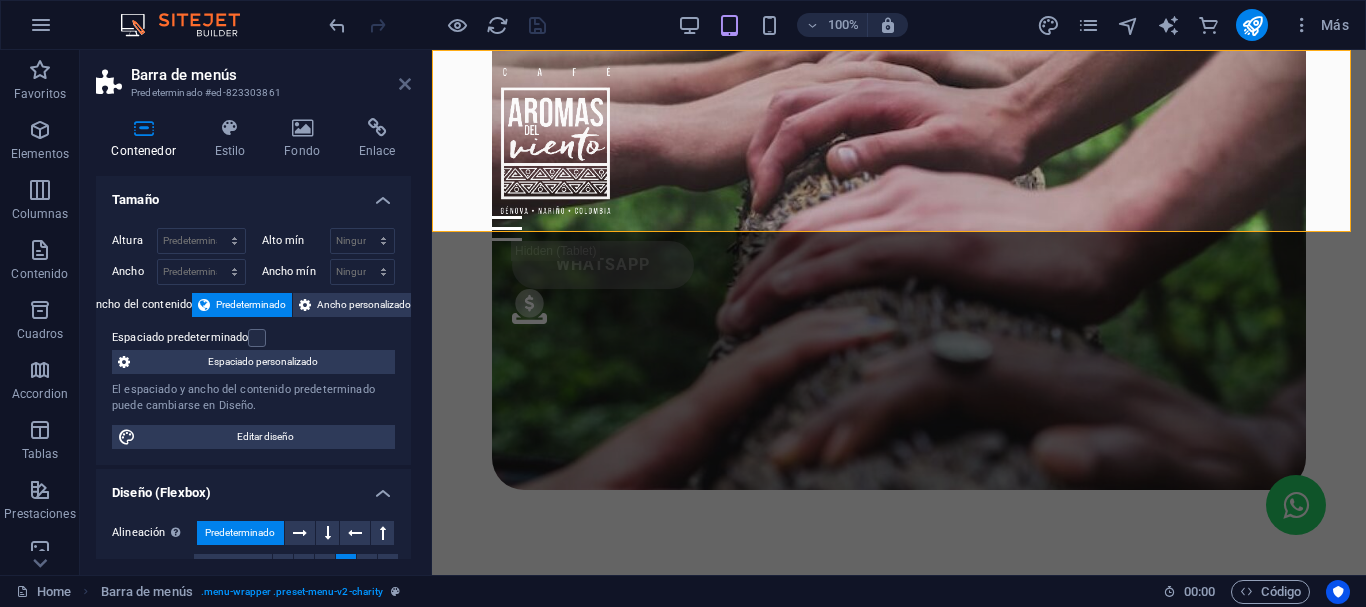 click at bounding box center (405, 84) 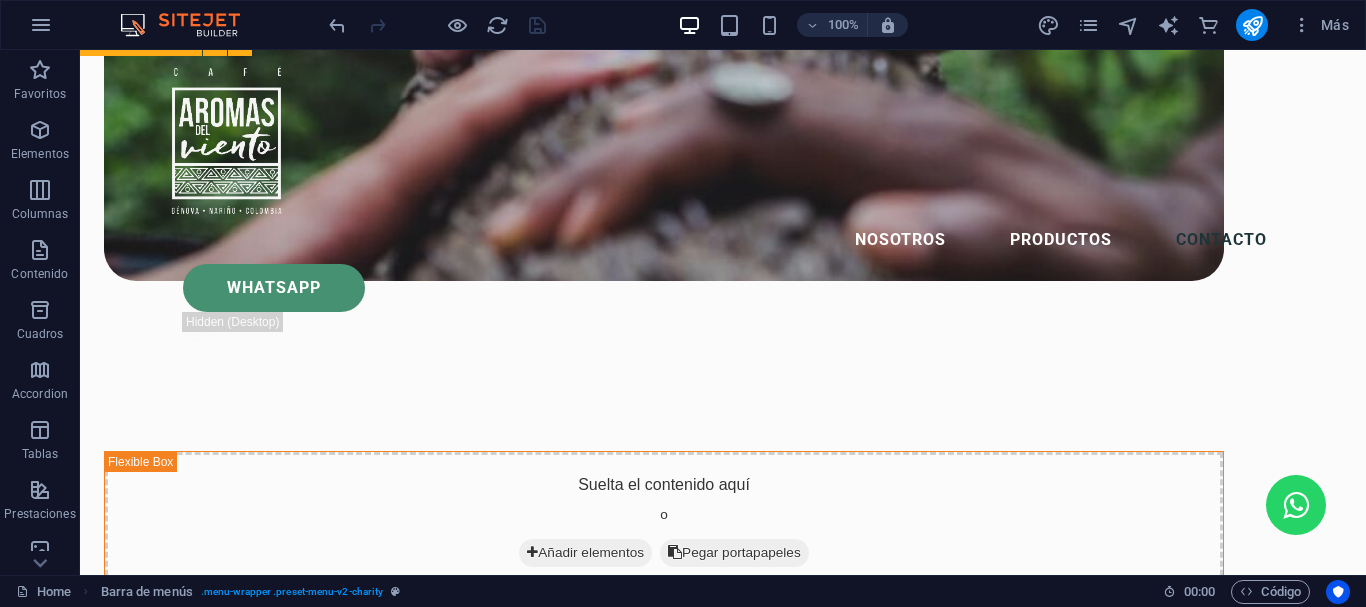 scroll, scrollTop: 6369, scrollLeft: 0, axis: vertical 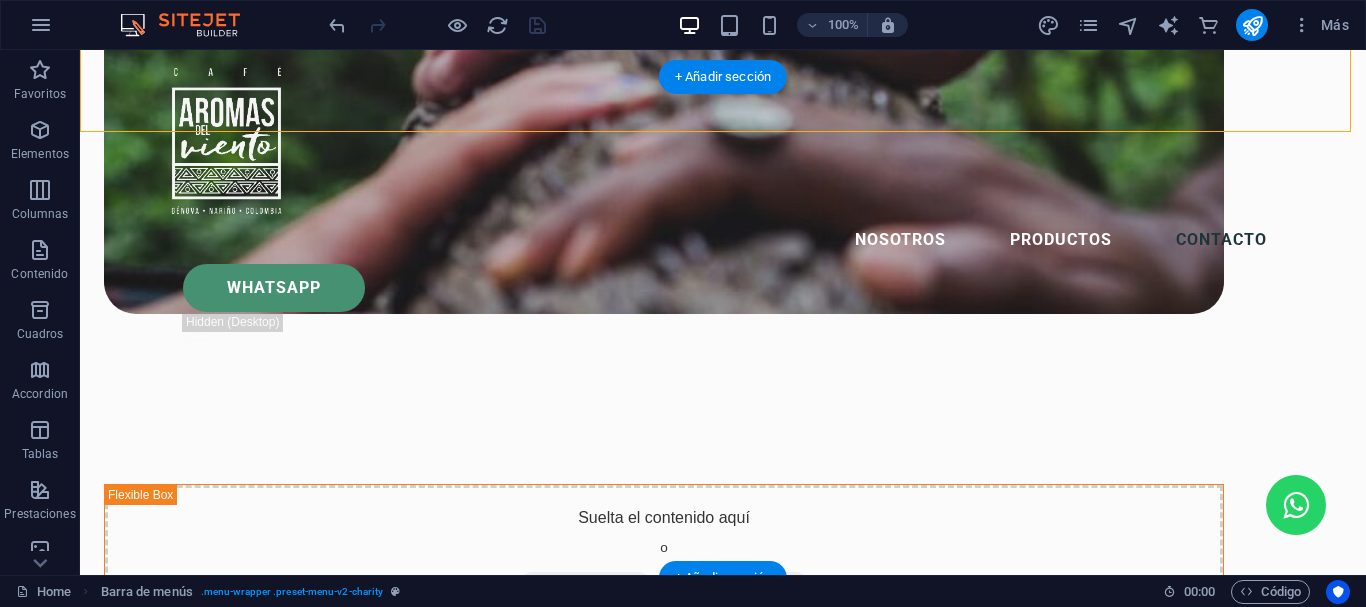 click at bounding box center (723, 9005) 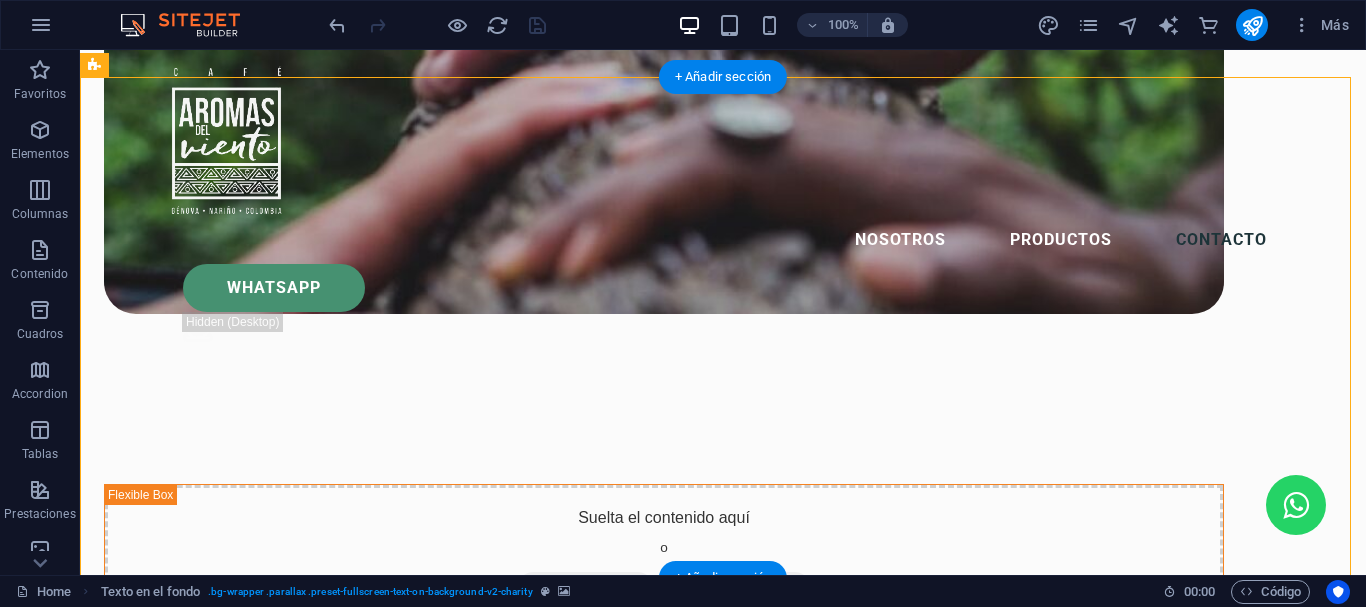 click at bounding box center (723, 9005) 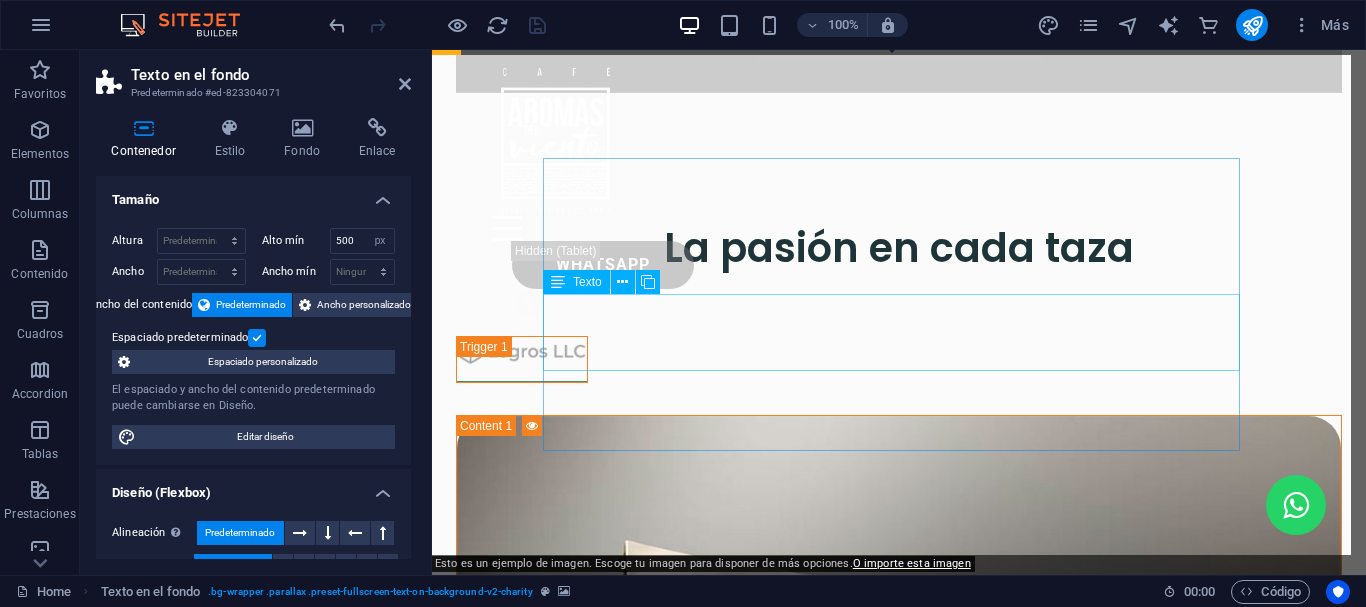 scroll, scrollTop: 7833, scrollLeft: 0, axis: vertical 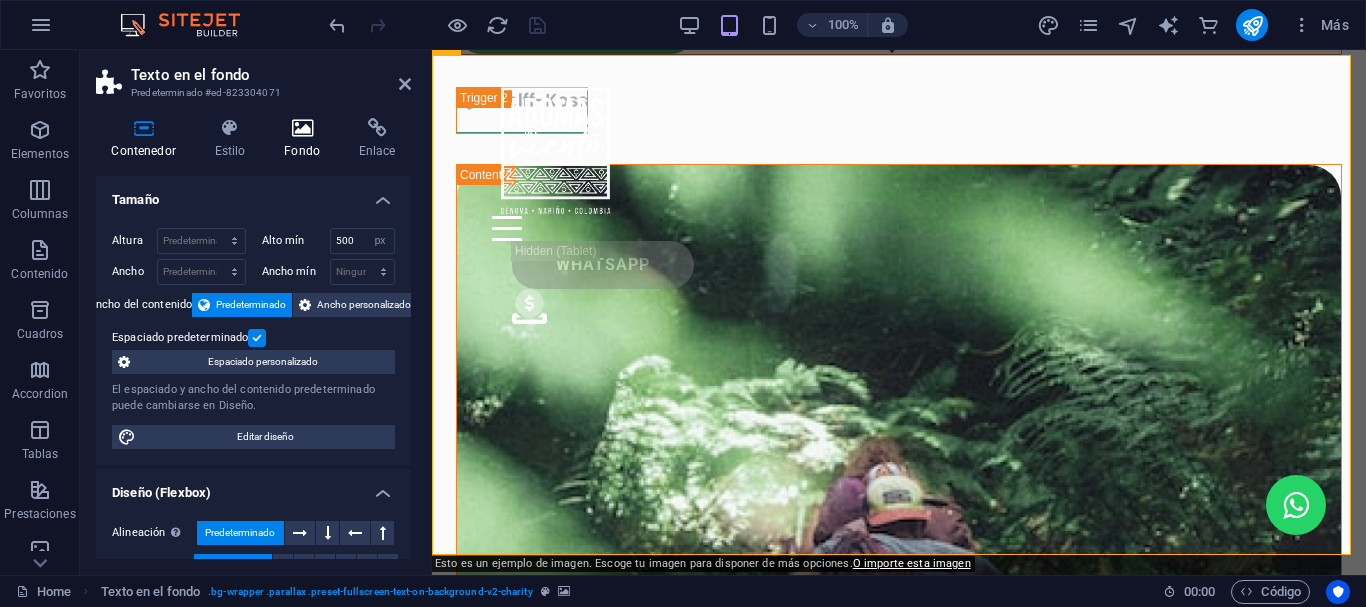 click at bounding box center [302, 128] 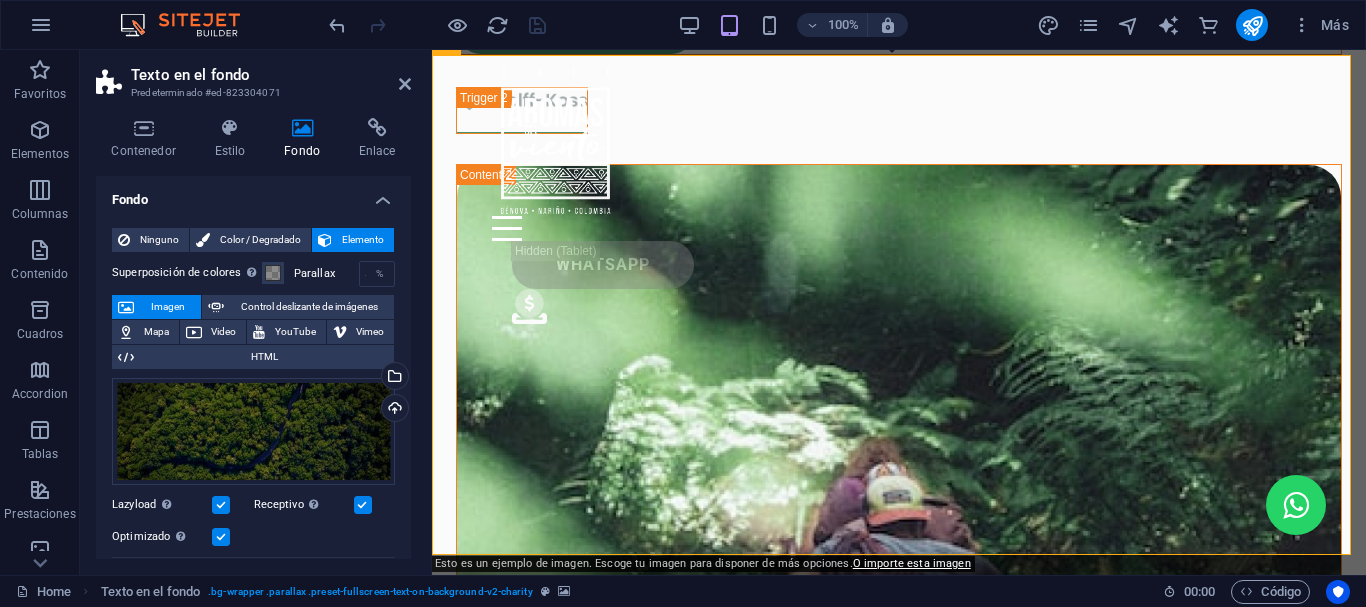 click at bounding box center (302, 128) 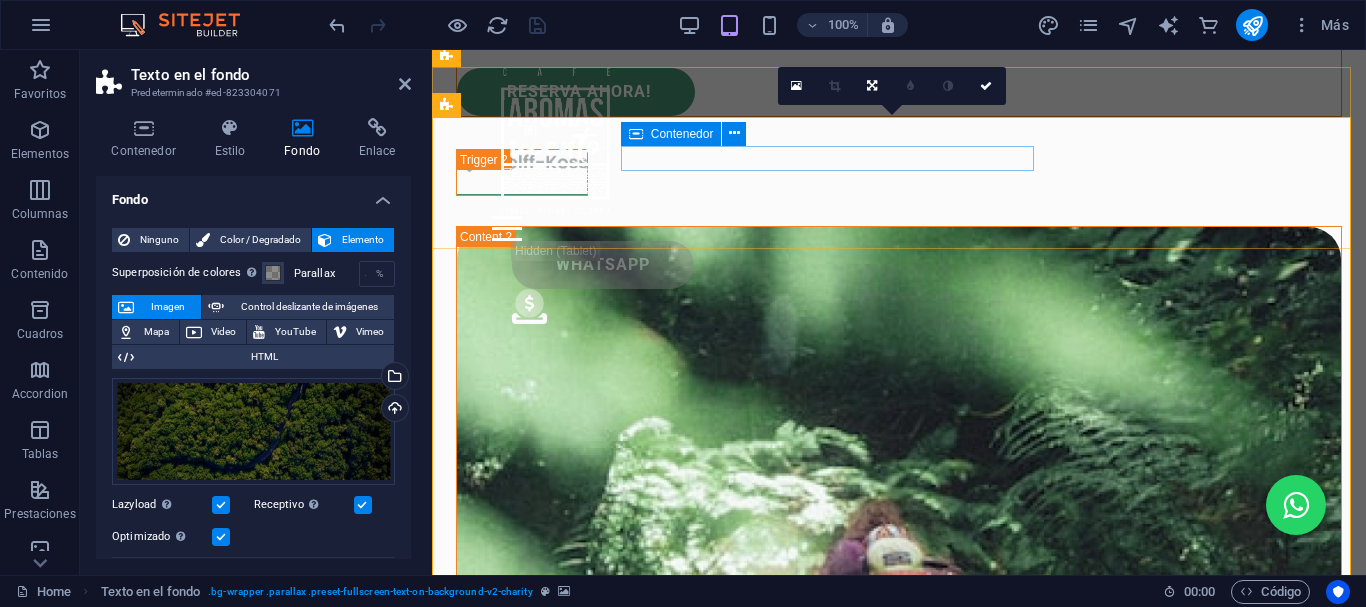 scroll, scrollTop: 7733, scrollLeft: 0, axis: vertical 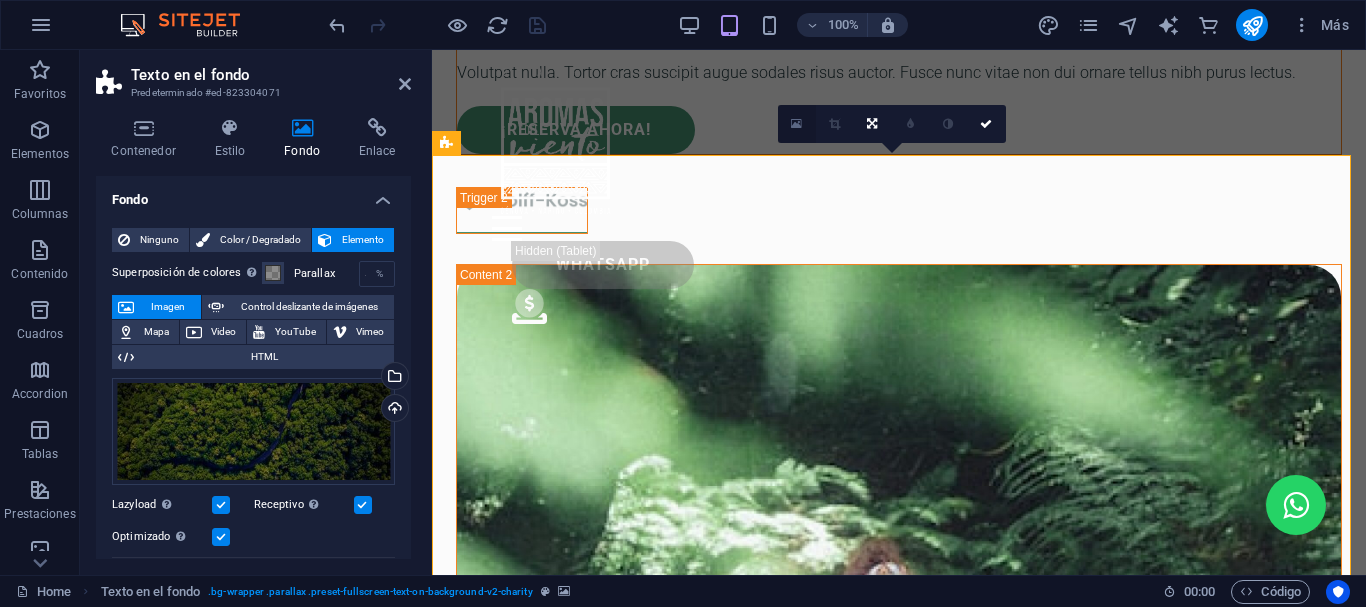 click at bounding box center [796, 124] 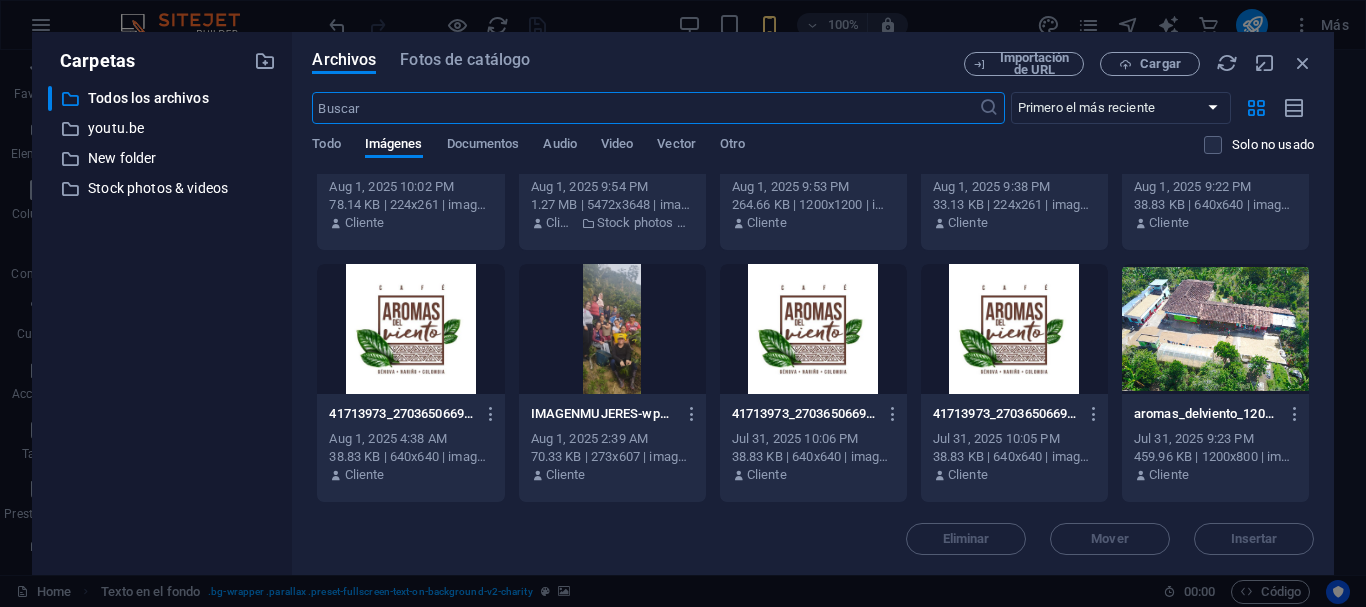 scroll, scrollTop: 200, scrollLeft: 0, axis: vertical 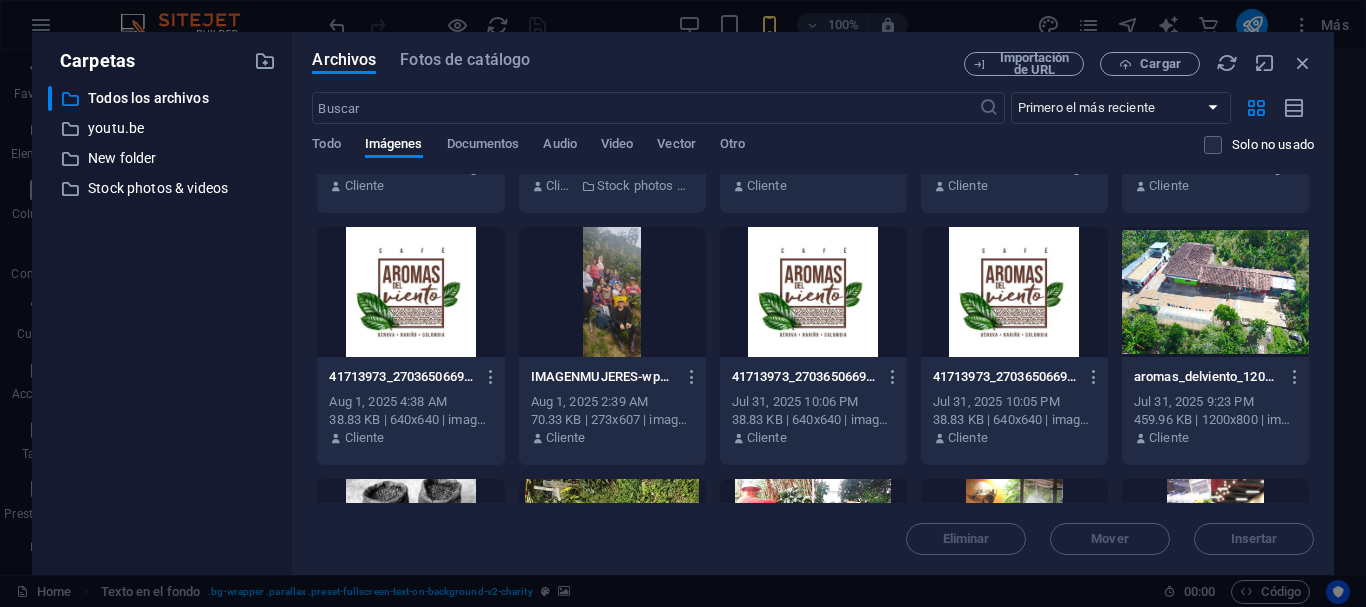 click at bounding box center (1215, 292) 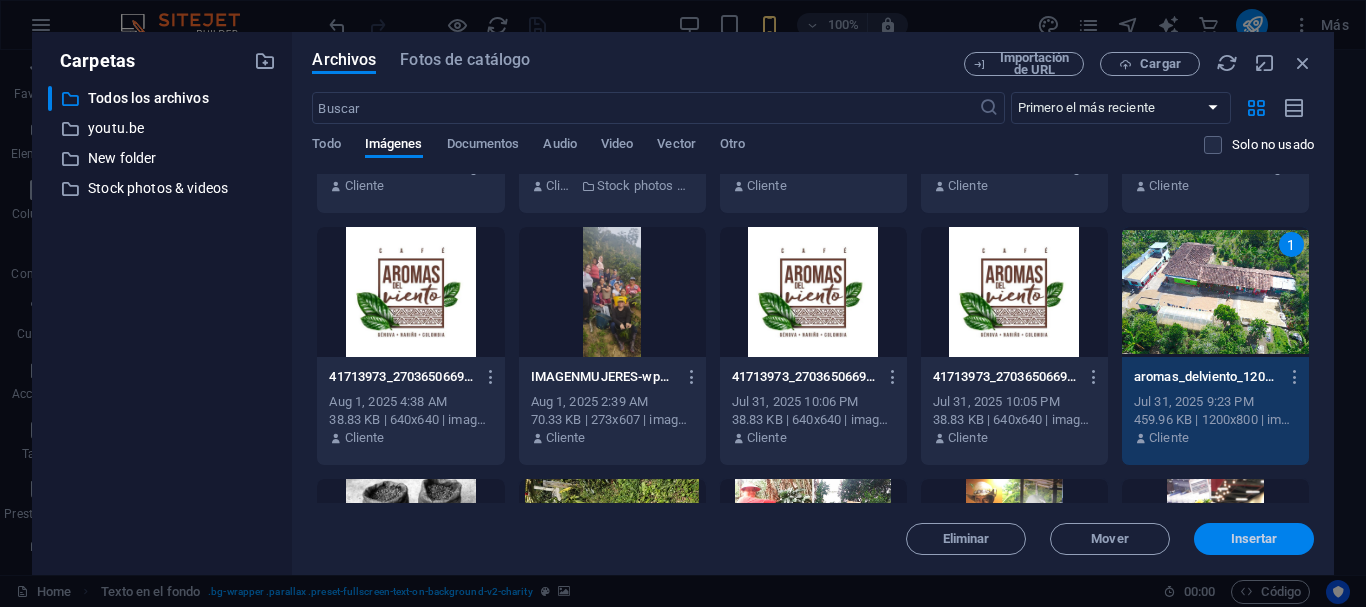 click on "Insertar" at bounding box center [1254, 539] 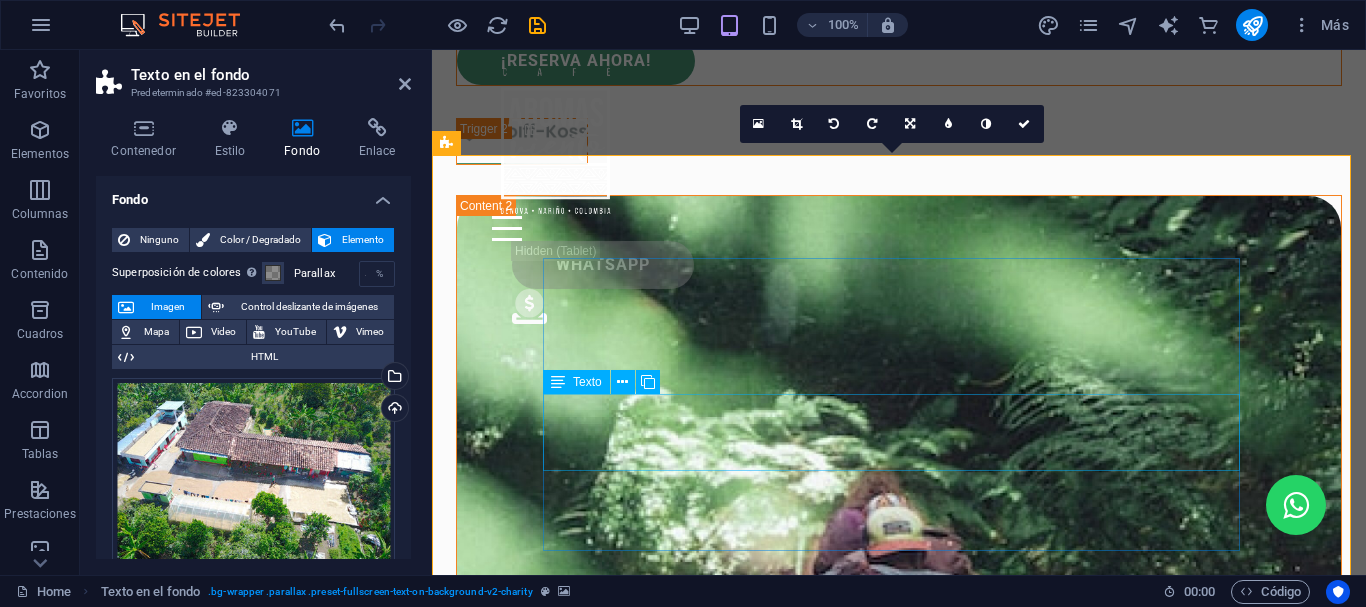 scroll, scrollTop: 7833, scrollLeft: 0, axis: vertical 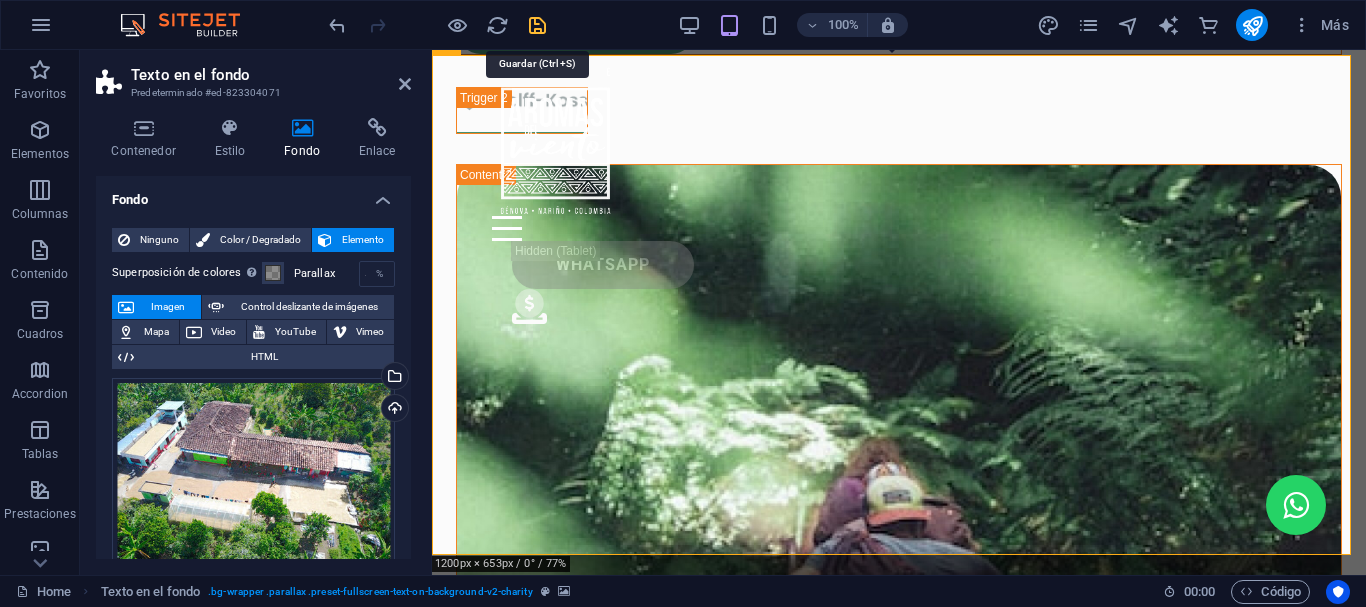 click at bounding box center [537, 25] 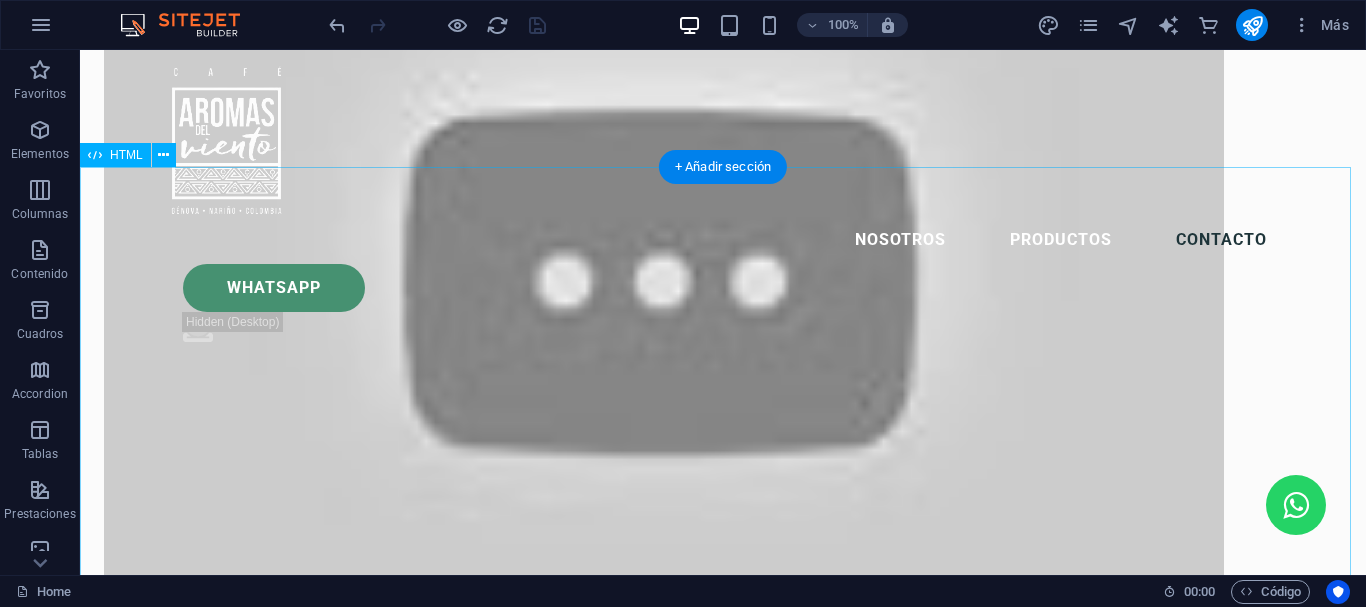 scroll, scrollTop: 7092, scrollLeft: 0, axis: vertical 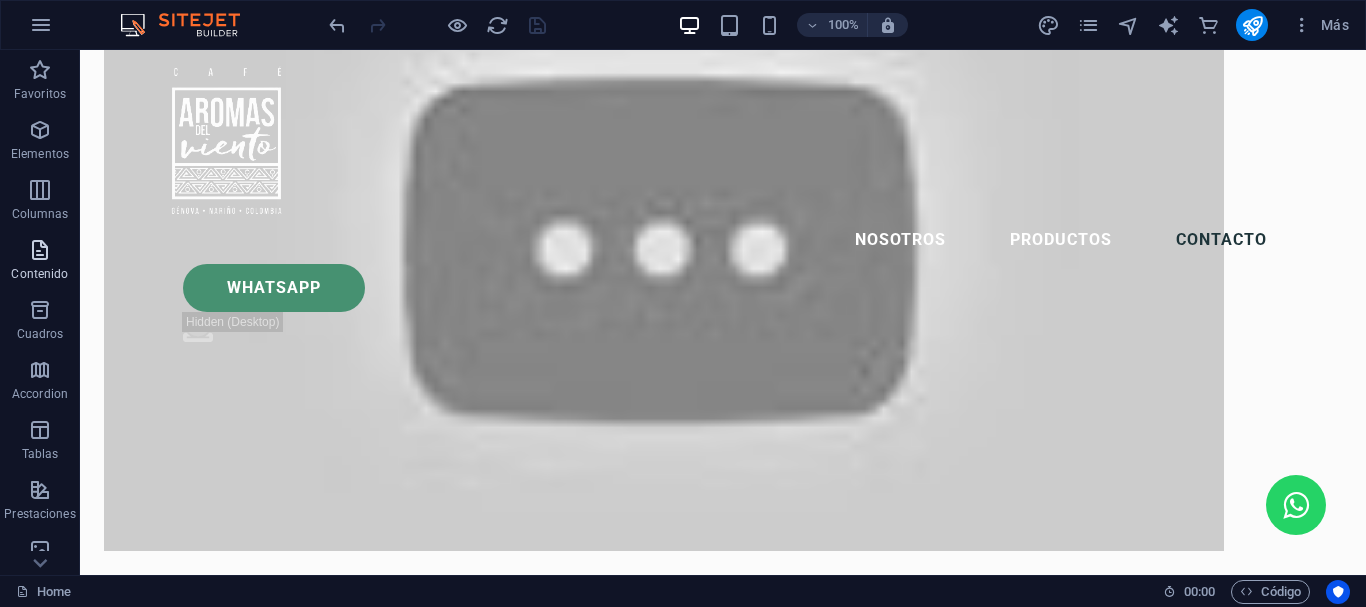 click at bounding box center (40, 250) 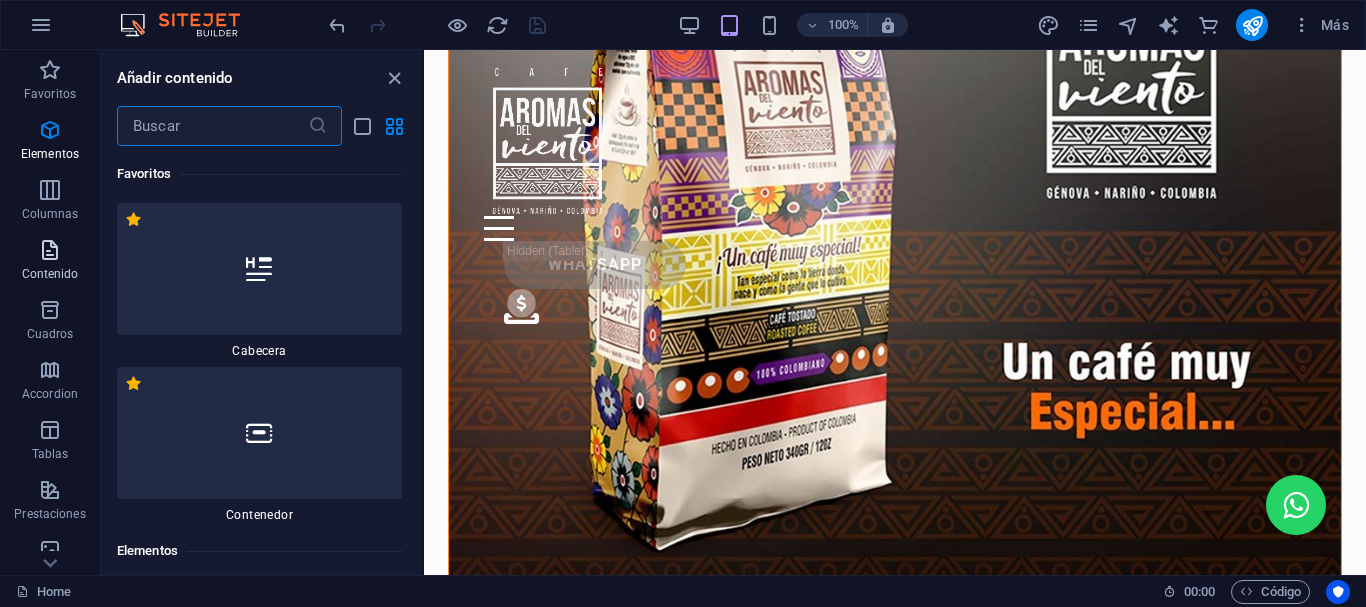 scroll, scrollTop: 6123, scrollLeft: 0, axis: vertical 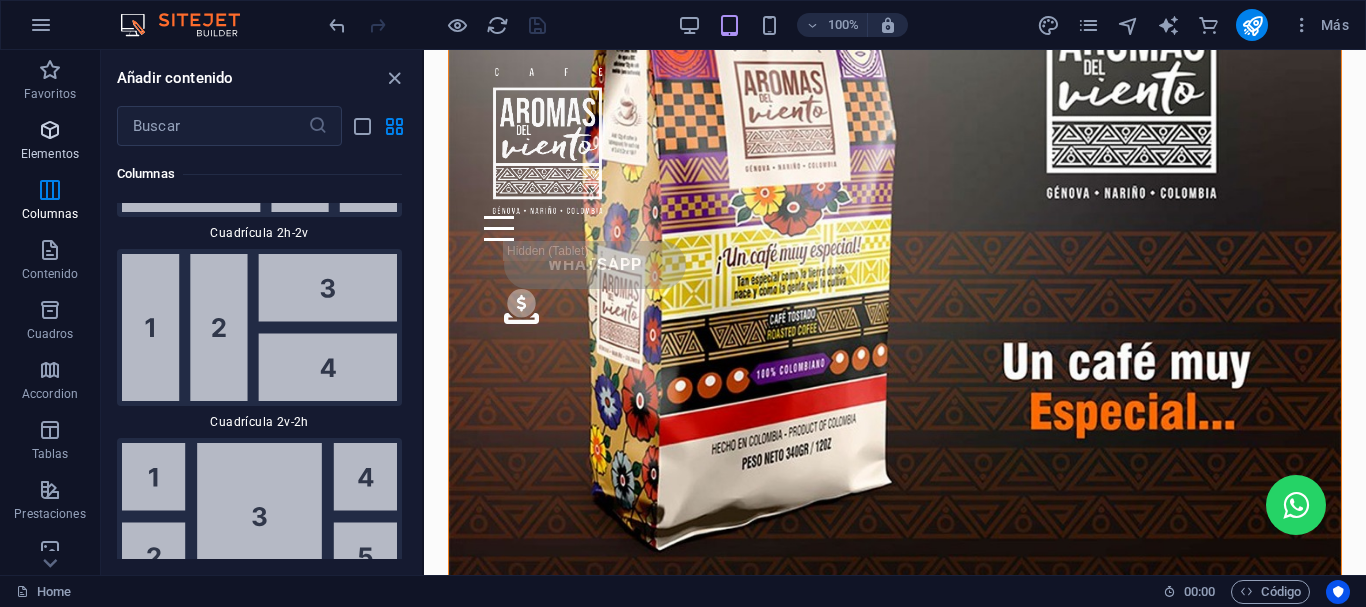 click at bounding box center [50, 130] 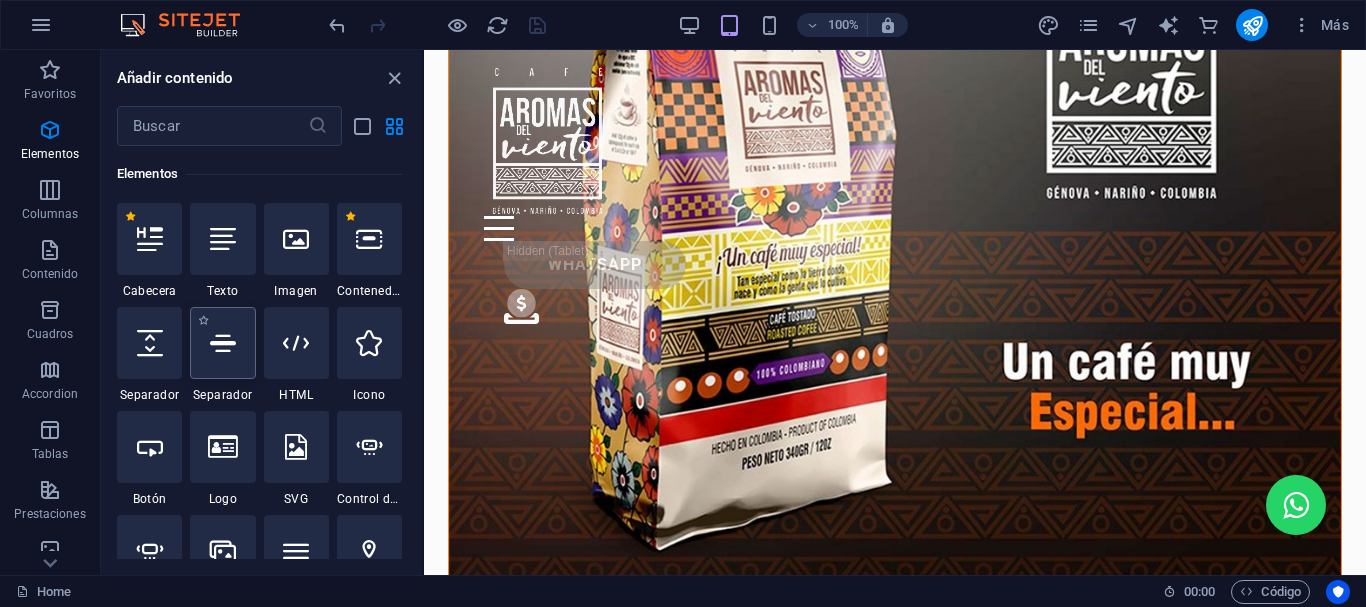 scroll, scrollTop: 477, scrollLeft: 0, axis: vertical 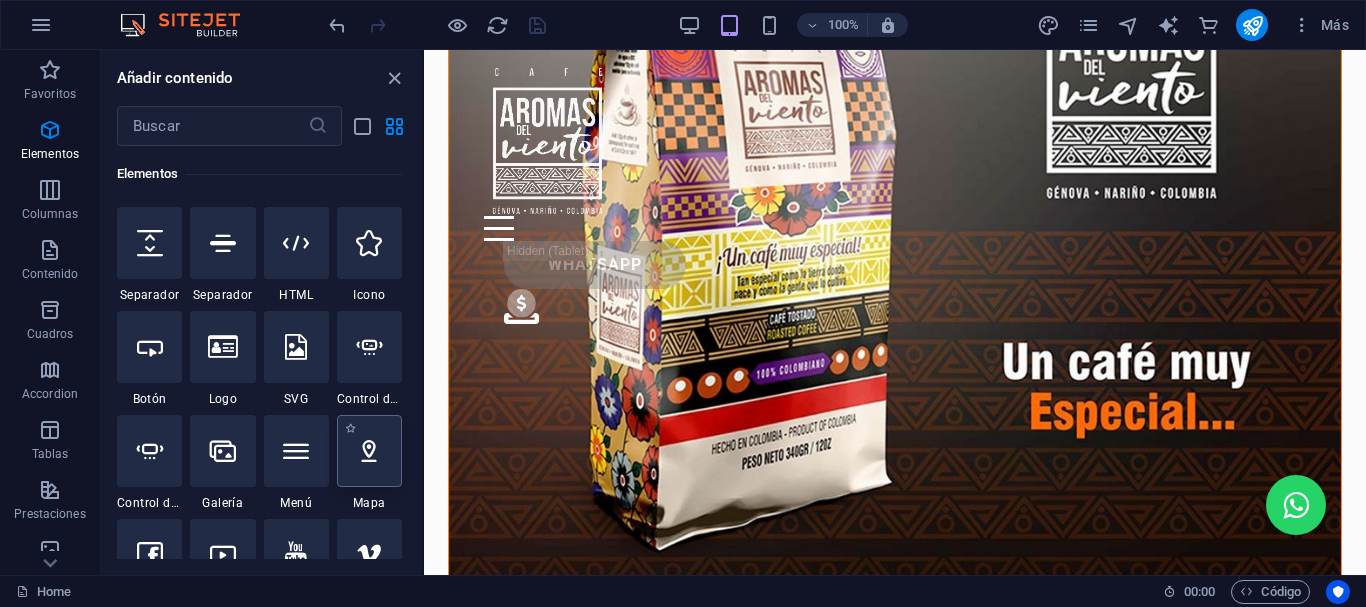 click at bounding box center [369, 451] 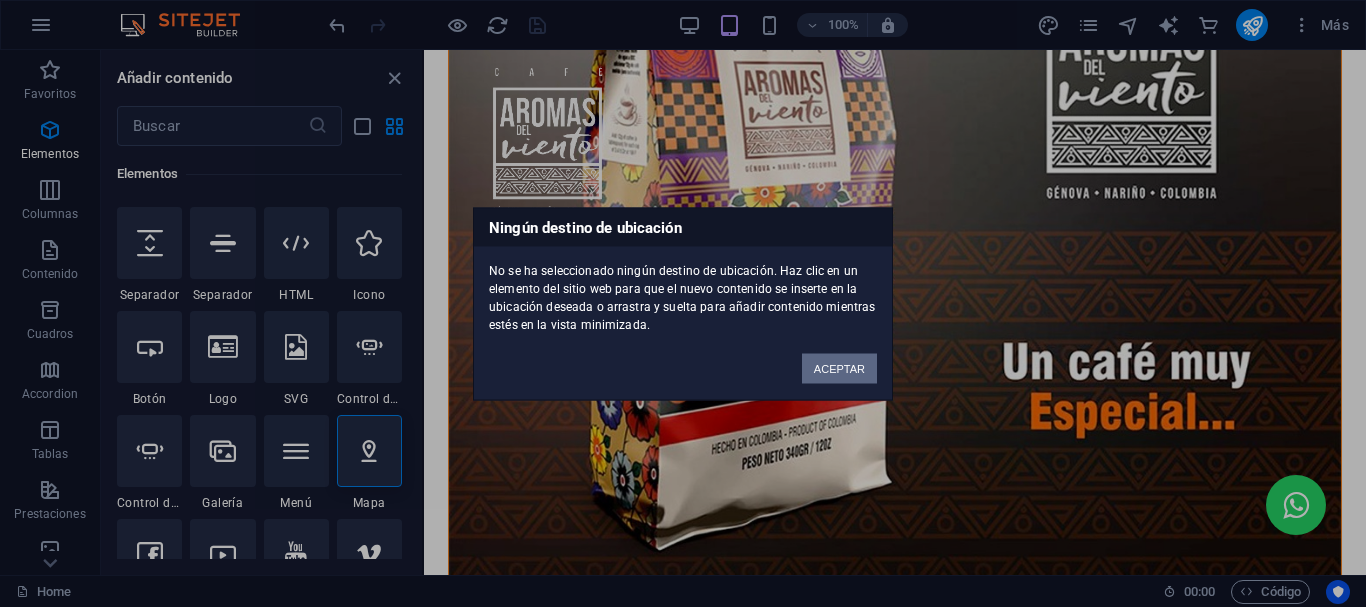 click on "ACEPTAR" at bounding box center [839, 368] 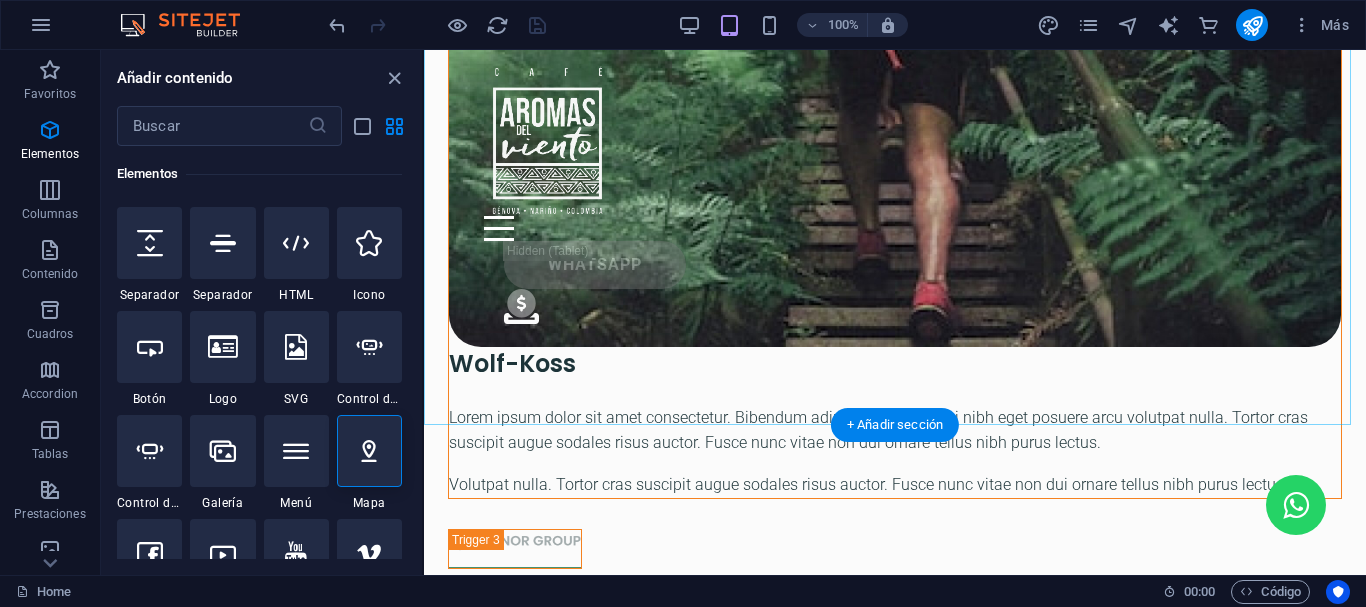 scroll, scrollTop: 8692, scrollLeft: 0, axis: vertical 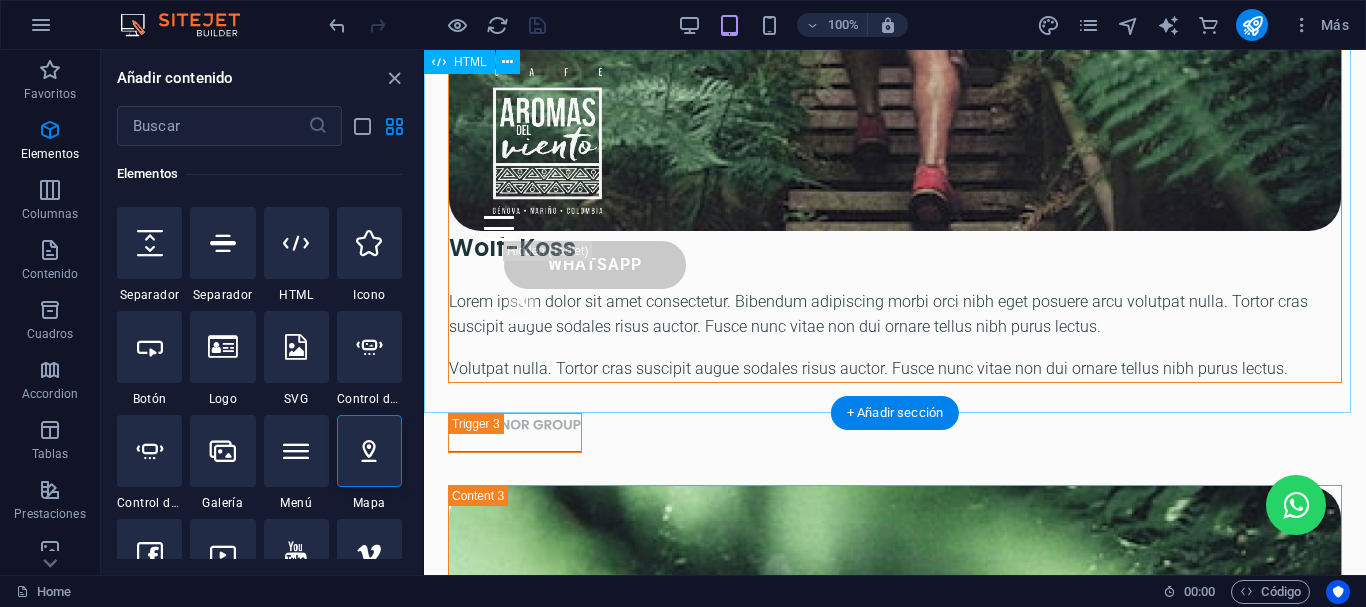 click at bounding box center (895, 5575) 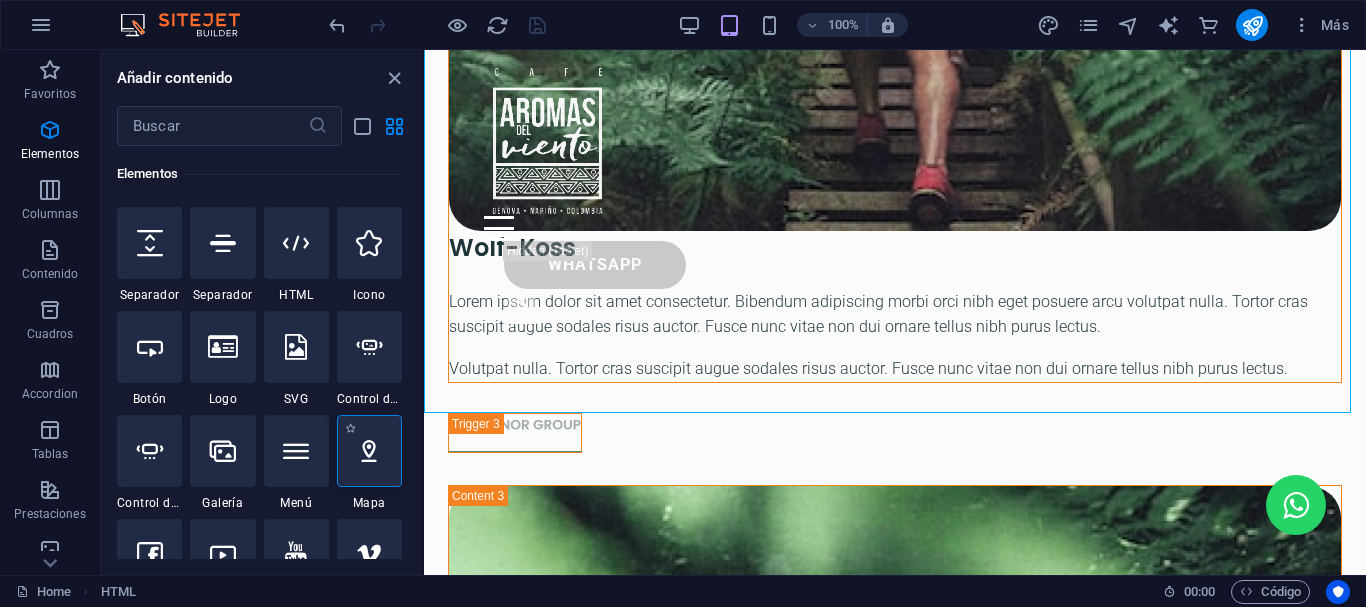 click at bounding box center (369, 451) 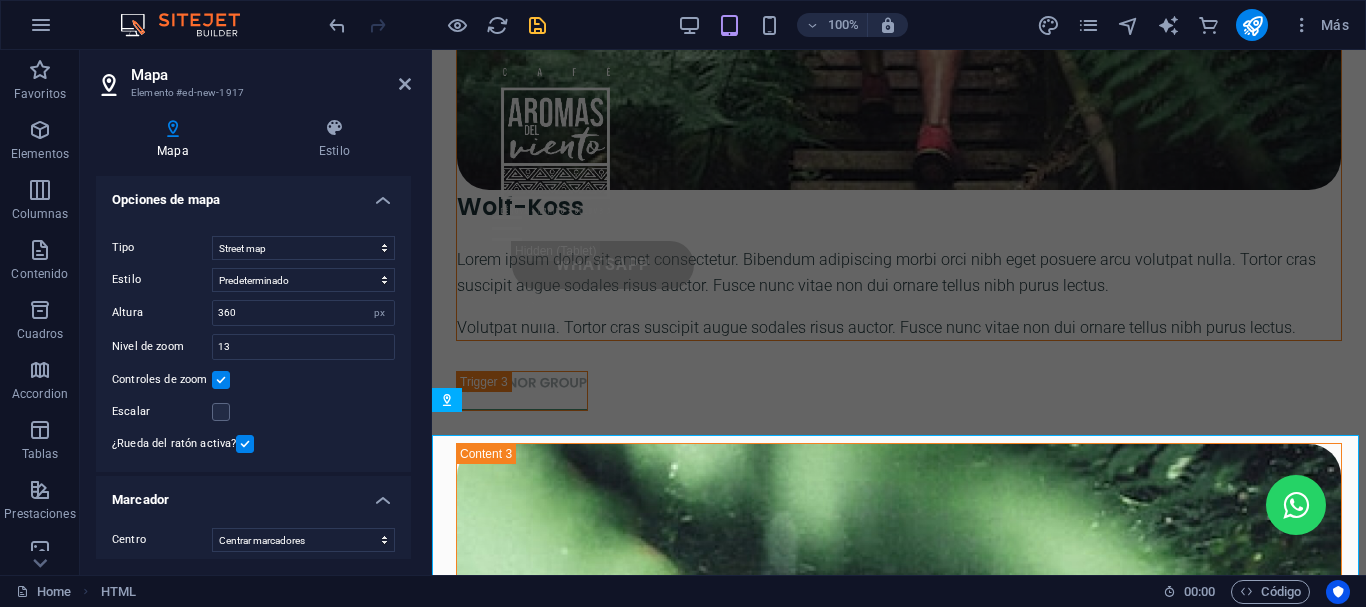 scroll, scrollTop: 8670, scrollLeft: 0, axis: vertical 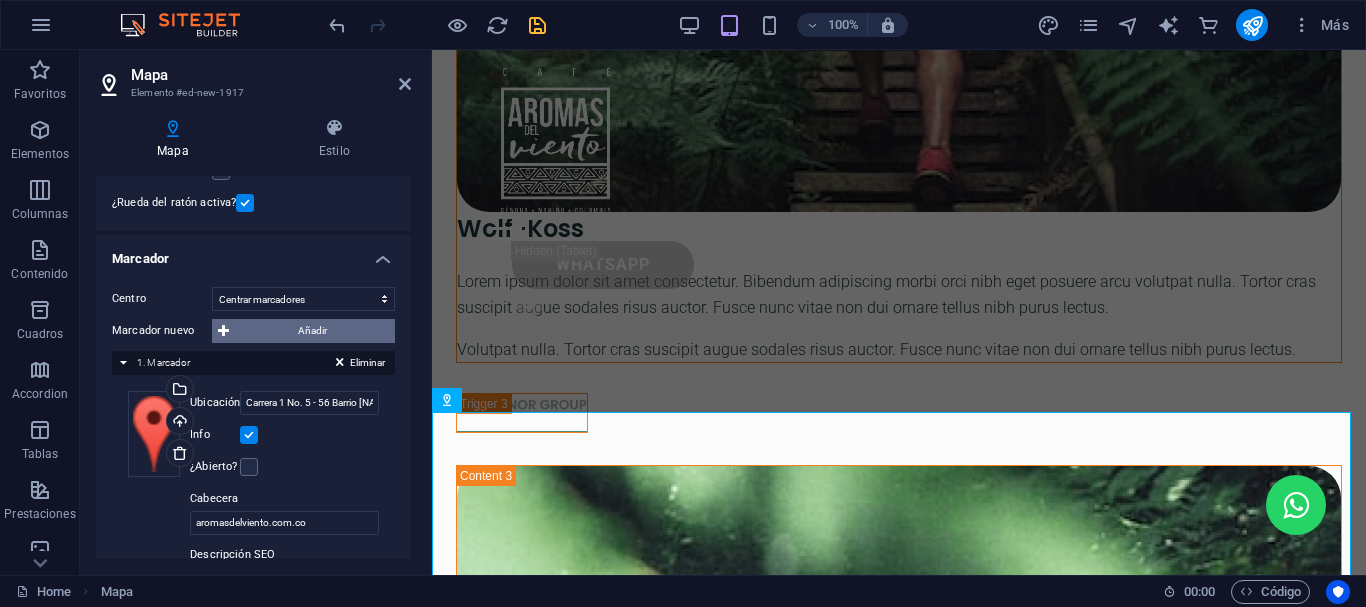 click on "Añadir" at bounding box center [312, 331] 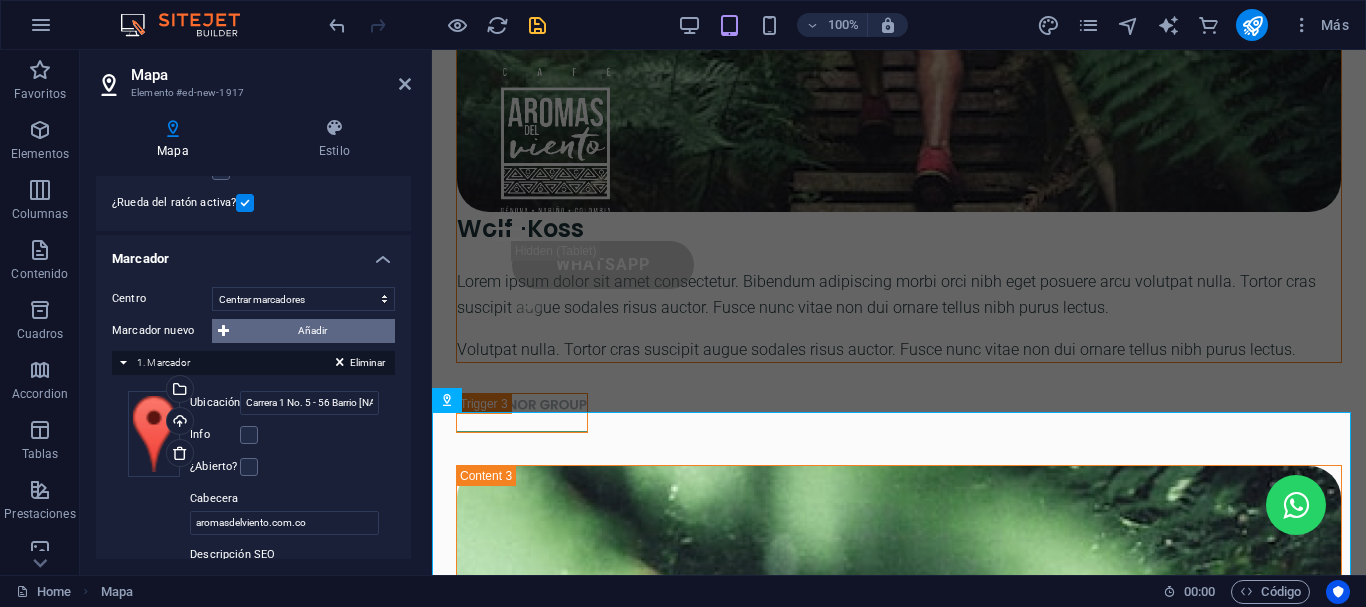 select on "2" 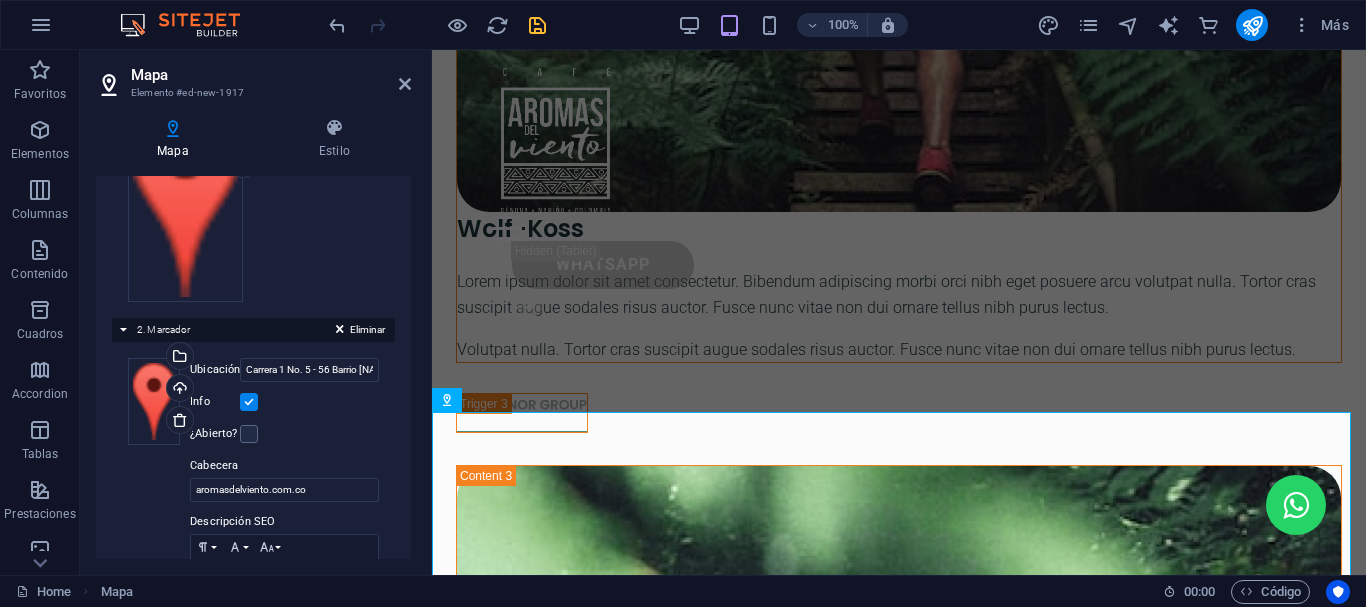 scroll, scrollTop: 500, scrollLeft: 0, axis: vertical 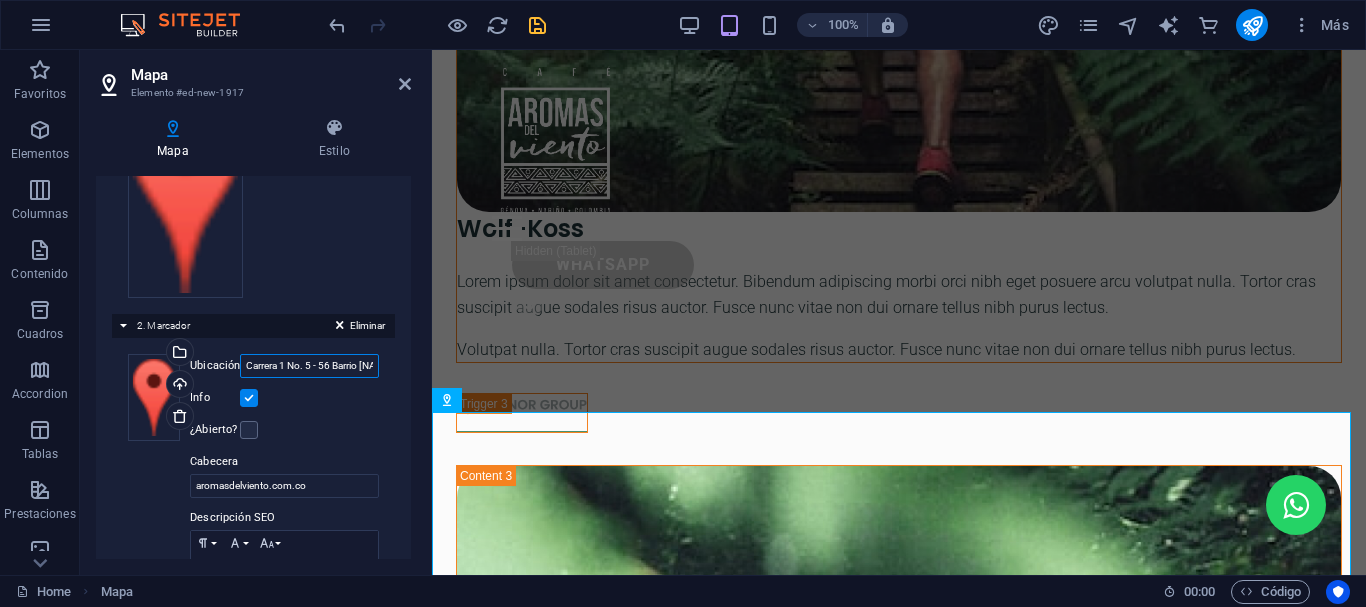 click on "Carrera 1 No. 5 - 56 Barrio [NAME], [POSTAL_CODE] [CITY]" at bounding box center [309, 366] 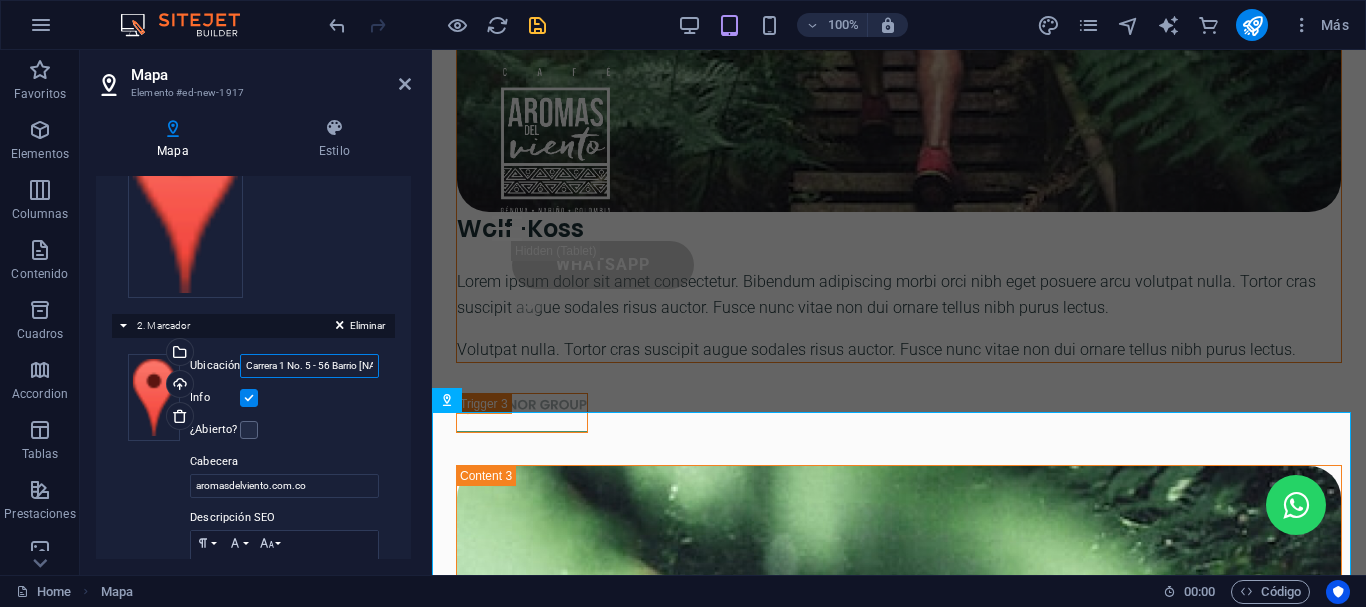 click on "Carrera 1 No. 5 - 56 Barrio [NAME], [POSTAL_CODE] [CITY]" at bounding box center (309, 366) 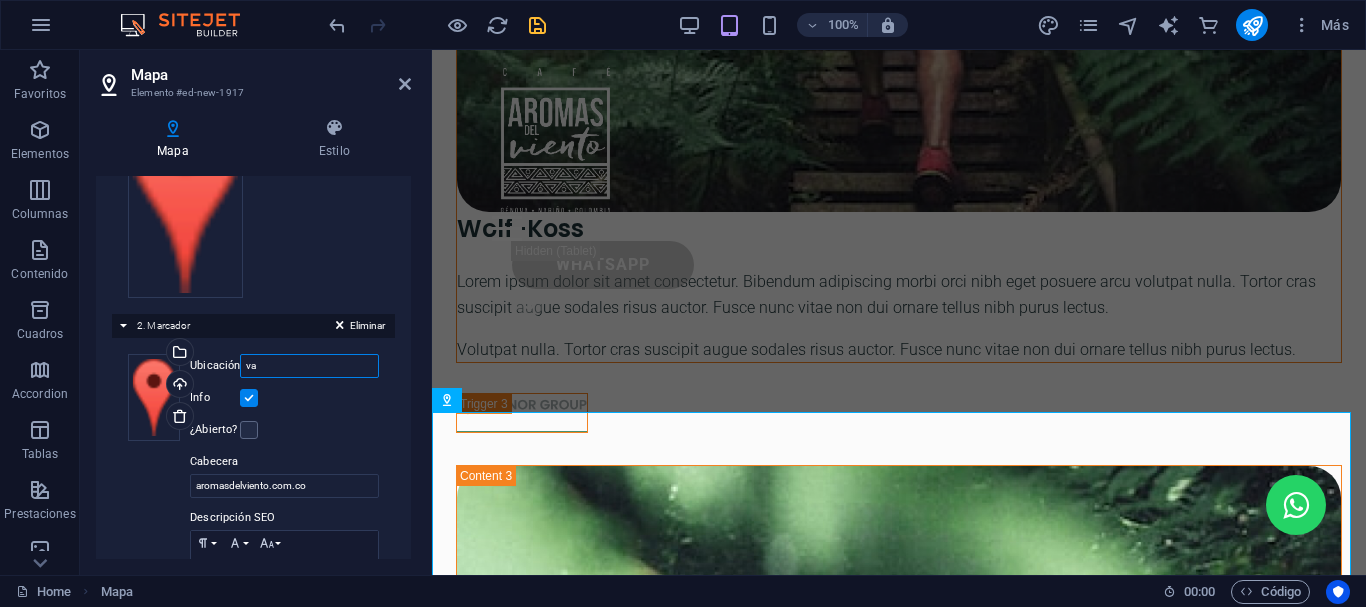type on "a" 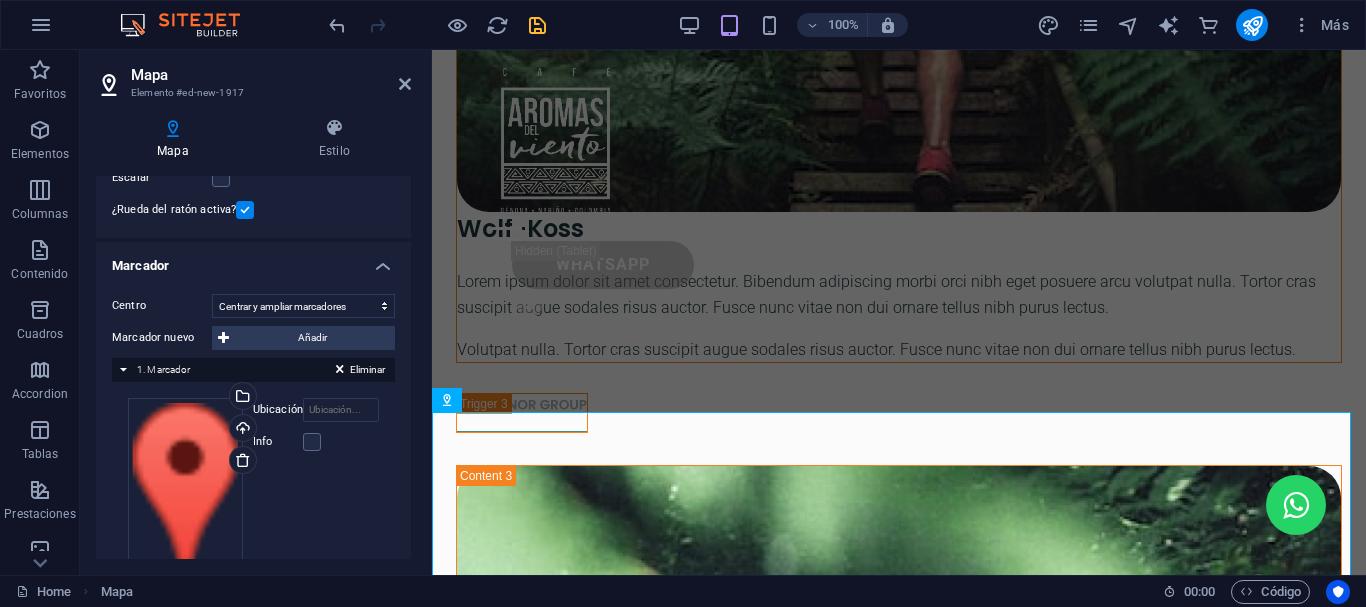 scroll, scrollTop: 300, scrollLeft: 0, axis: vertical 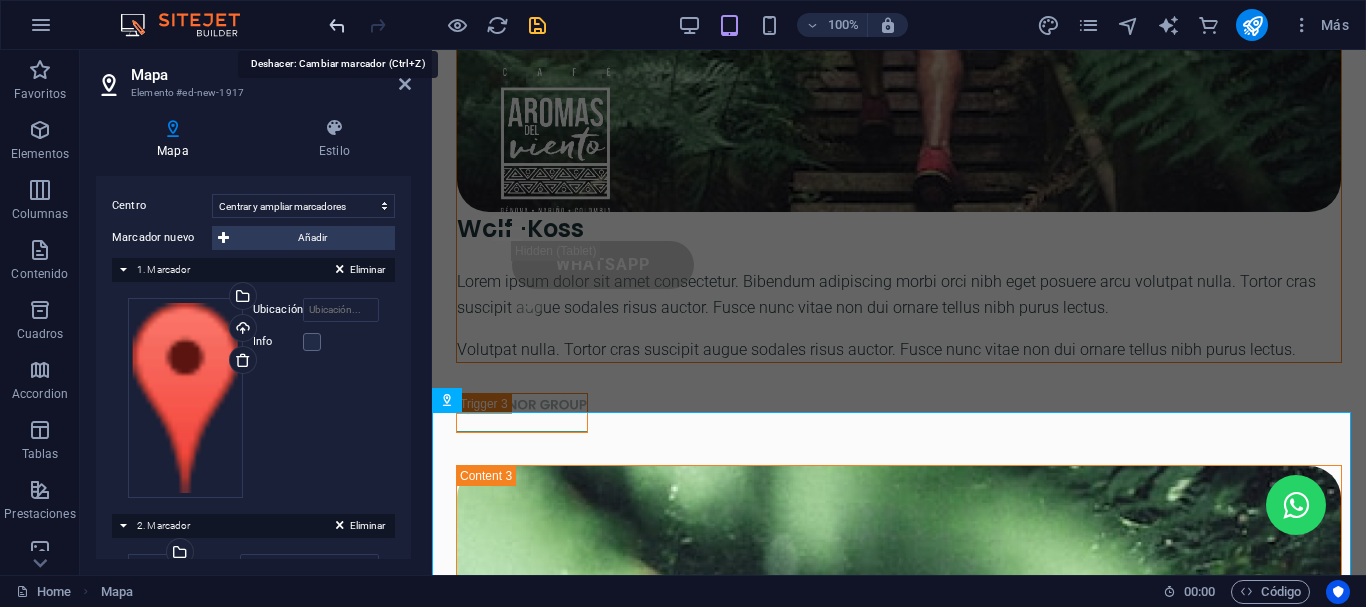 click at bounding box center [337, 25] 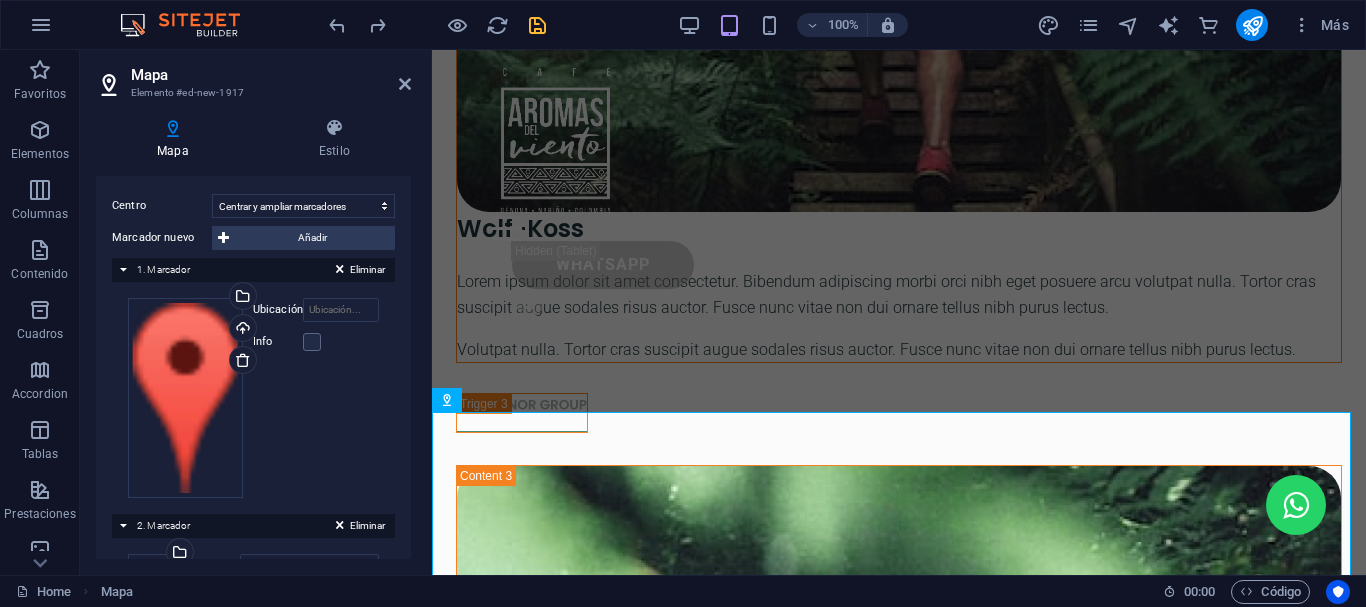 click on "Mapa Elemento #ed-new-1917 Mapa Estilo Opciones de mapa Centro del mapa Carrera 1 No. 5 - 56 Barrio [NAME], [POSTAL_CODE] [CITY] El mapa está limitado al modo de inserción. Para activar todas las funciones, indica una clave de API de Google Maps en Más > SEO. Tipo Street map Vista satélite Vista satélite con calles Mapa de terreno Estilo Predeterminado Colorear Pale Dawn Subtle Grayscale Shades of Grey Apple Maps Blue Water Midnight Commander Light Monochrome Papel Neutral Blue Hints of Gold Blanco y negro Sin etiqueta Color Altura 360 px Nivel de zoom 13 Controles de zoom Escalar ¿Rueda del ratón activa? Marcador Centro No centrar Centrar marcadores Centrar y ampliar marcadores Marcador nuevo Añadir Eliminar 1. Marcador Arrastra archivos aquí, haz clic para escoger archivos o  selecciona archivos de Archivos o de nuestra galería gratuita de fotos y vídeos Selecciona archivos del administrador de archivos, de la galería de fotos o carga archivo(s) Cargar Ubicación Ancho automático px Info 8 9" at bounding box center [256, 312] 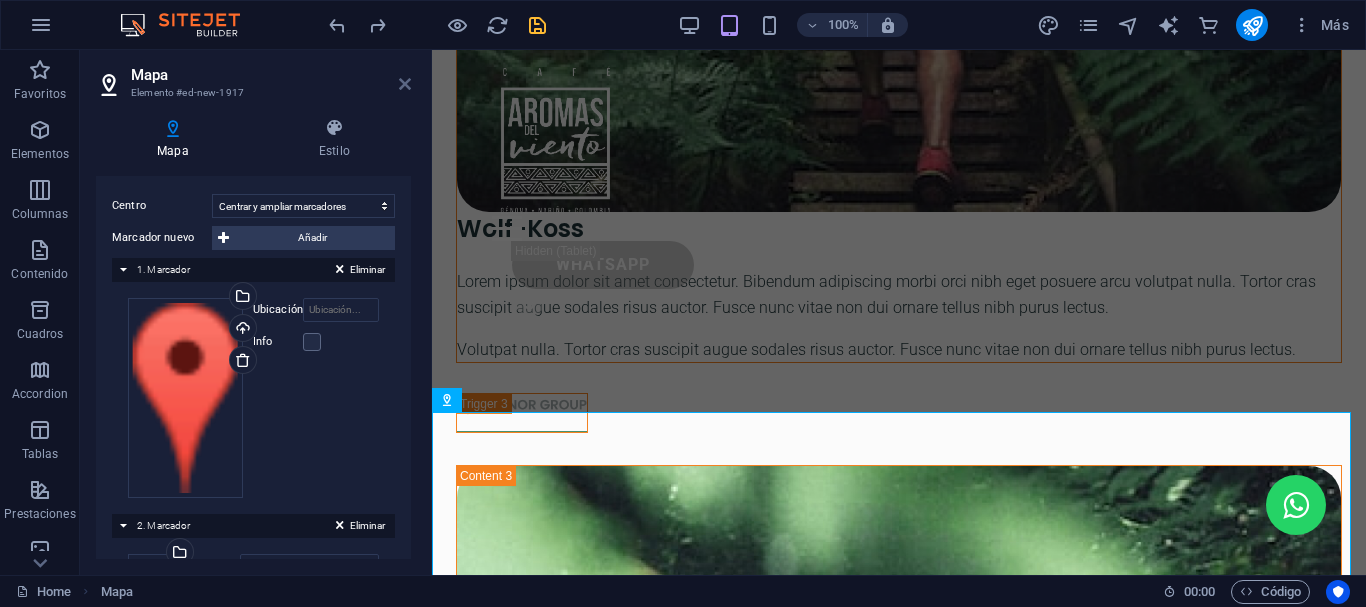 click at bounding box center [405, 84] 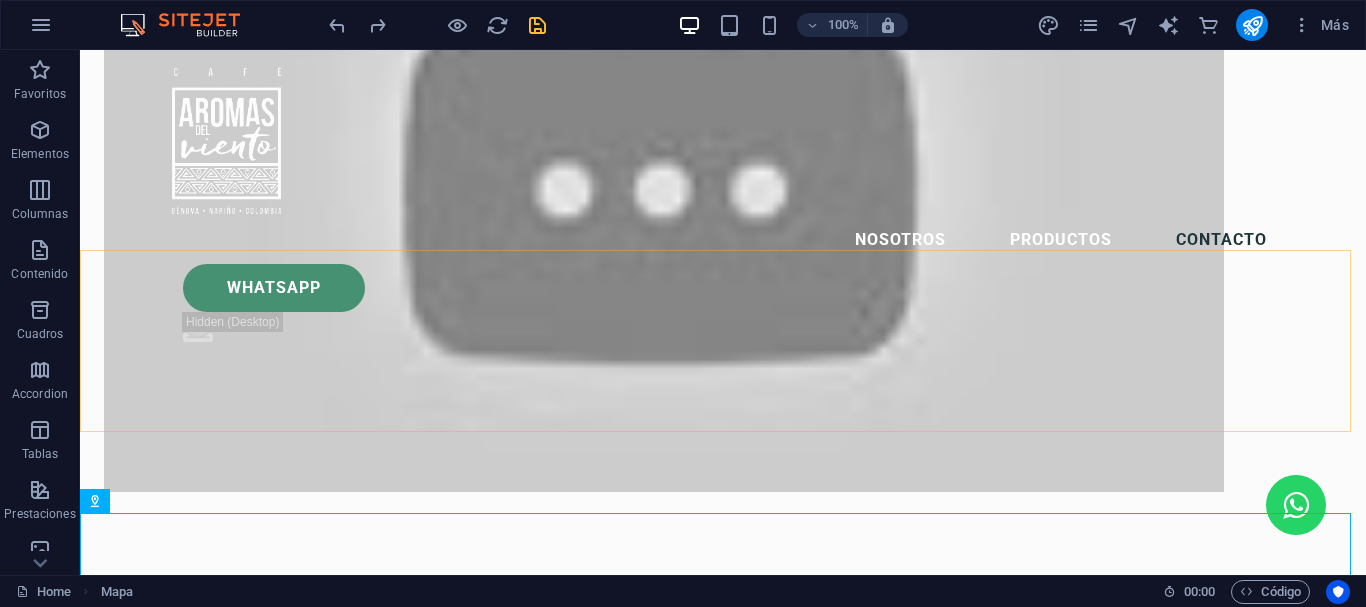 scroll, scrollTop: 7143, scrollLeft: 0, axis: vertical 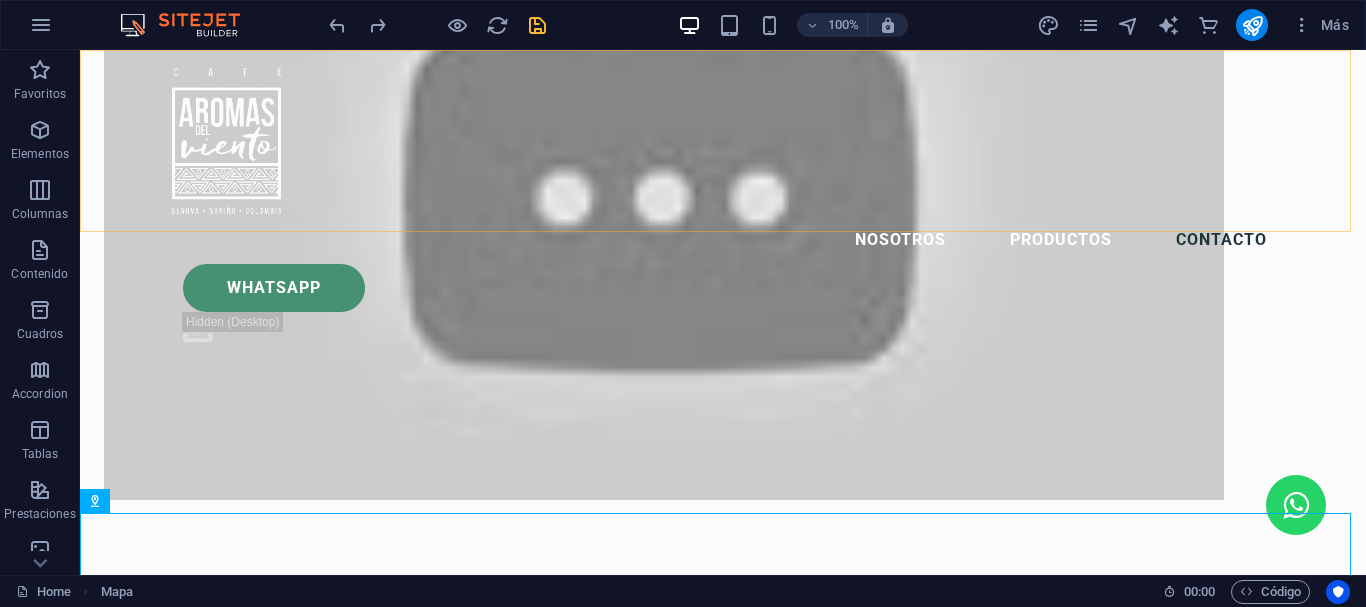 click on "Nosotros Productos Contacto Whatsapp .fa-secondary{opacity:.4}" at bounding box center (723, 208) 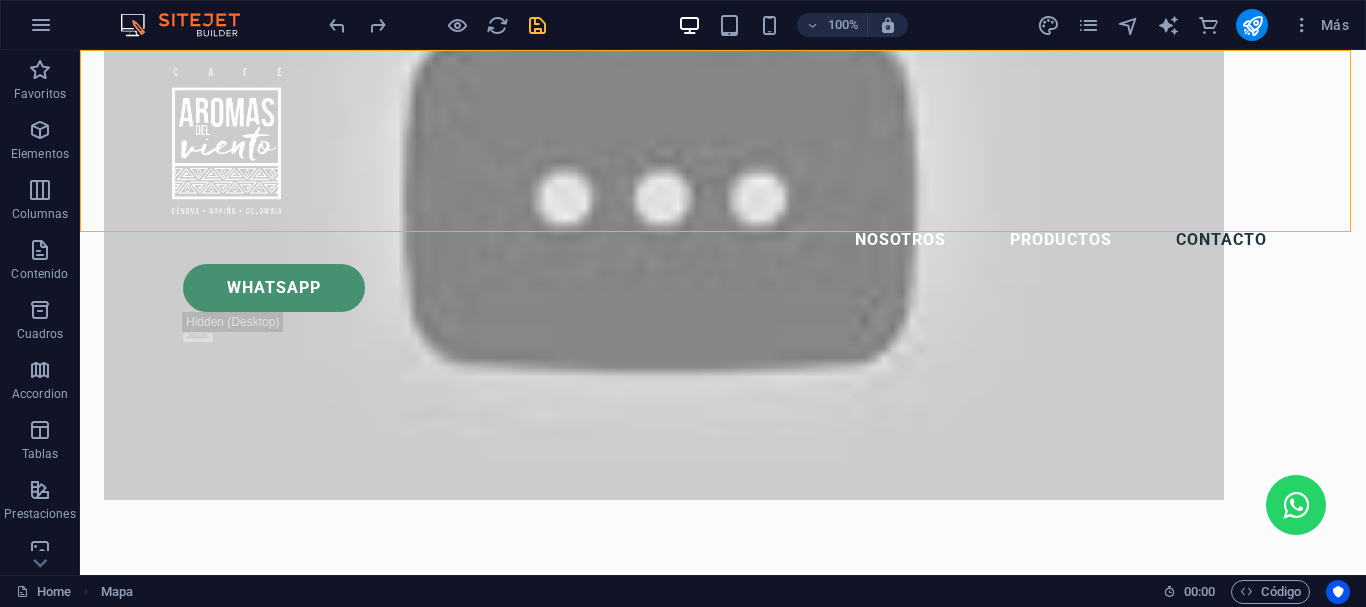 click on "Nosotros Productos Contacto Whatsapp .fa-secondary{opacity:.4}" at bounding box center (723, 208) 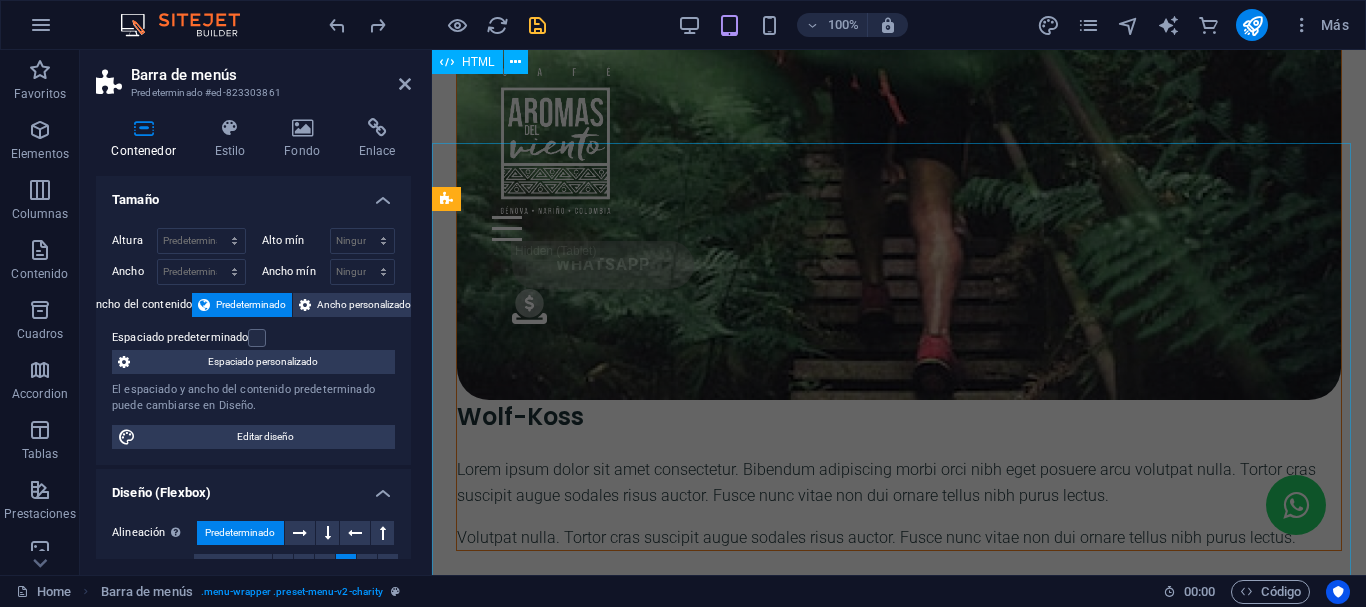scroll, scrollTop: 8443, scrollLeft: 0, axis: vertical 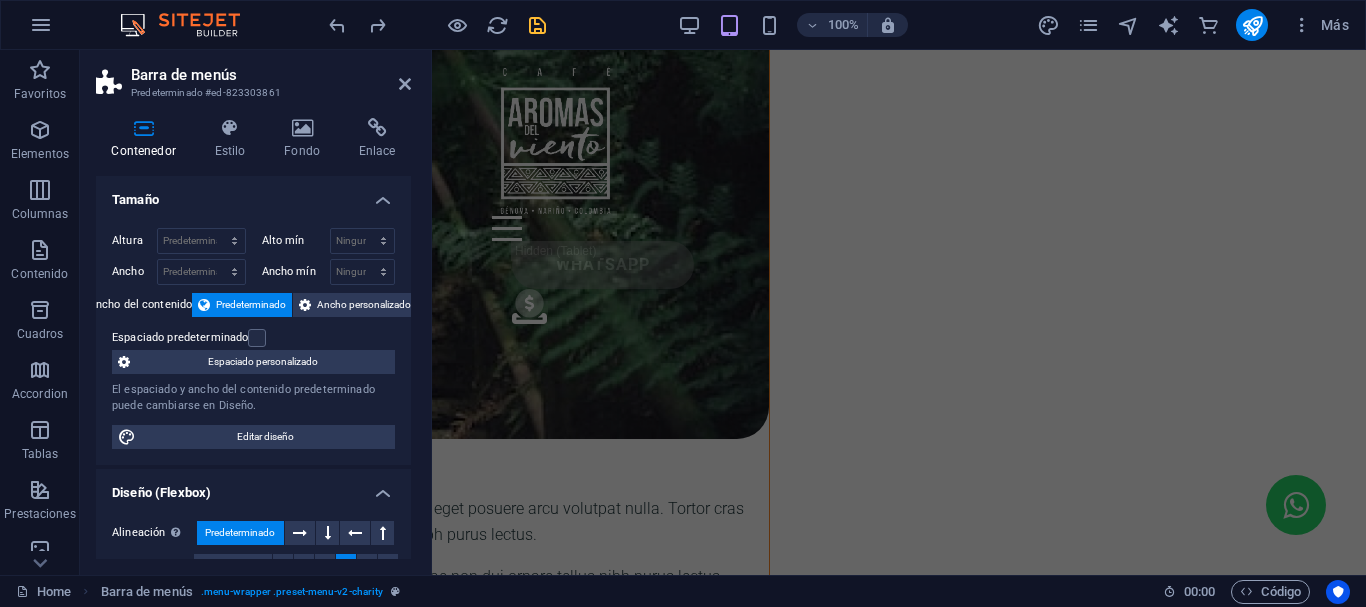 drag, startPoint x: 848, startPoint y: 566, endPoint x: 1577, endPoint y: 634, distance: 732.1646 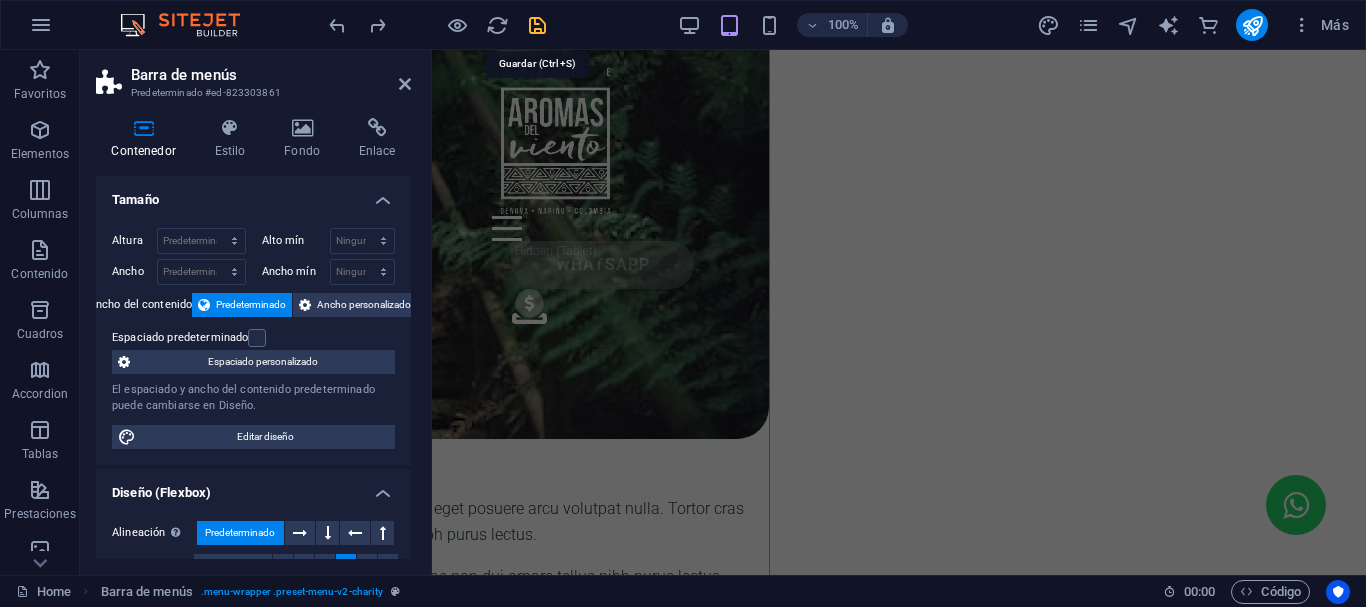 click at bounding box center [537, 25] 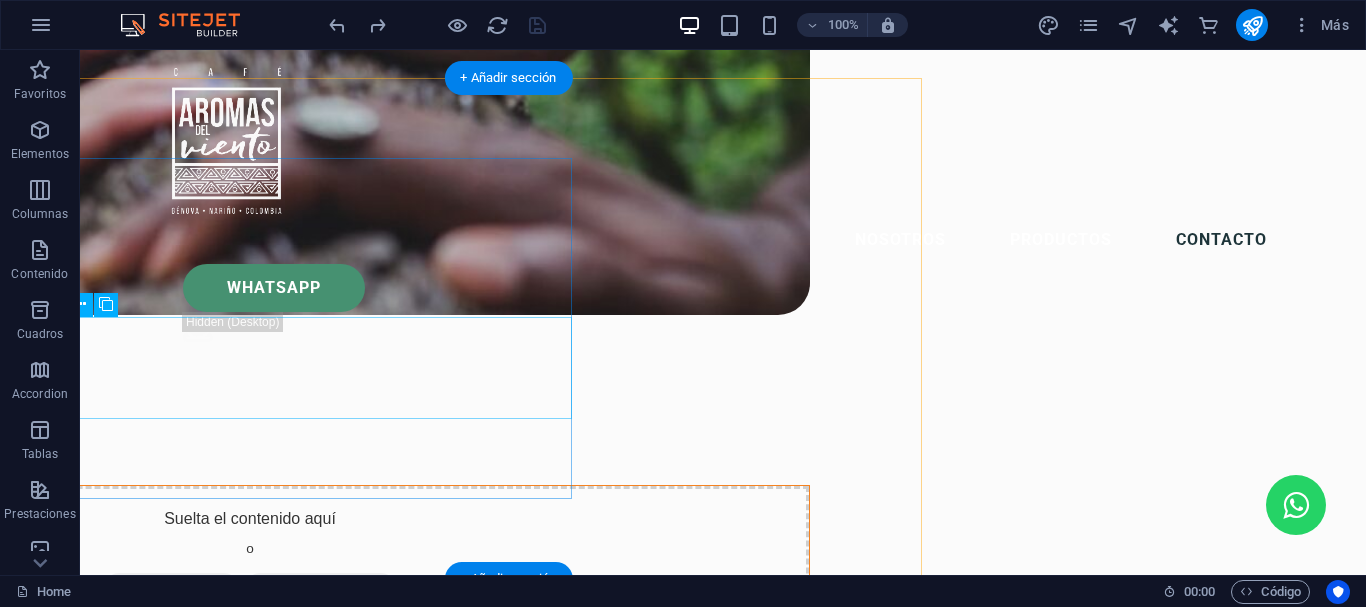 scroll, scrollTop: 6487, scrollLeft: 429, axis: both 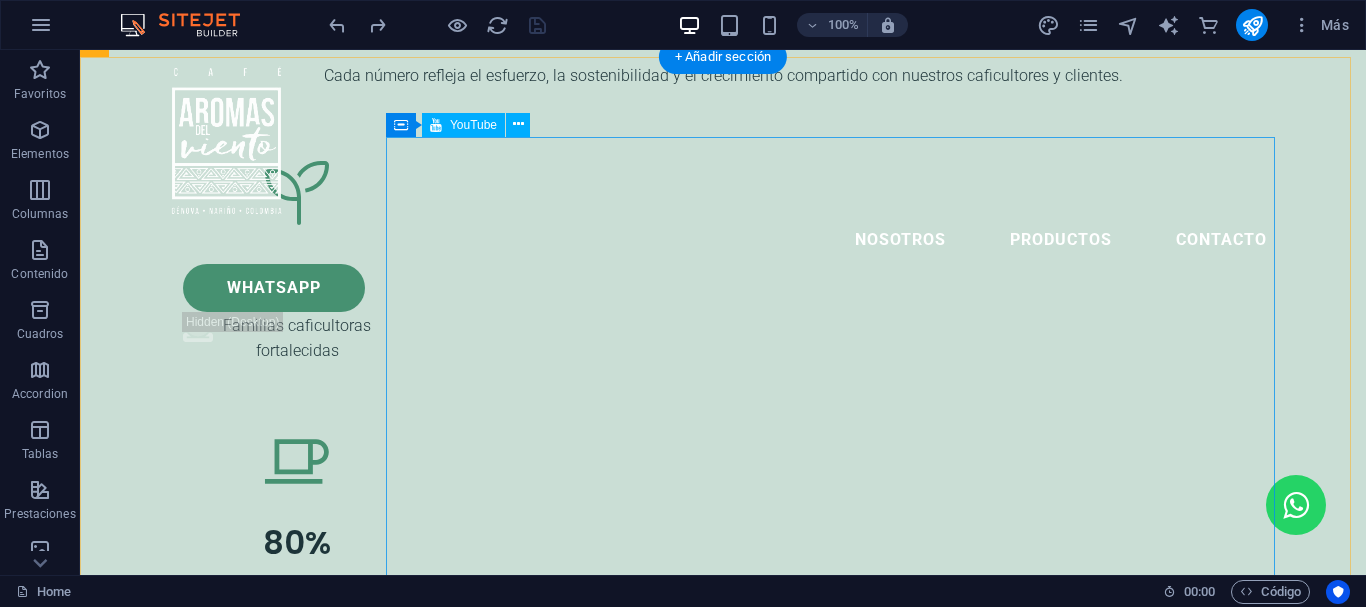 click at bounding box center (664, 4041) 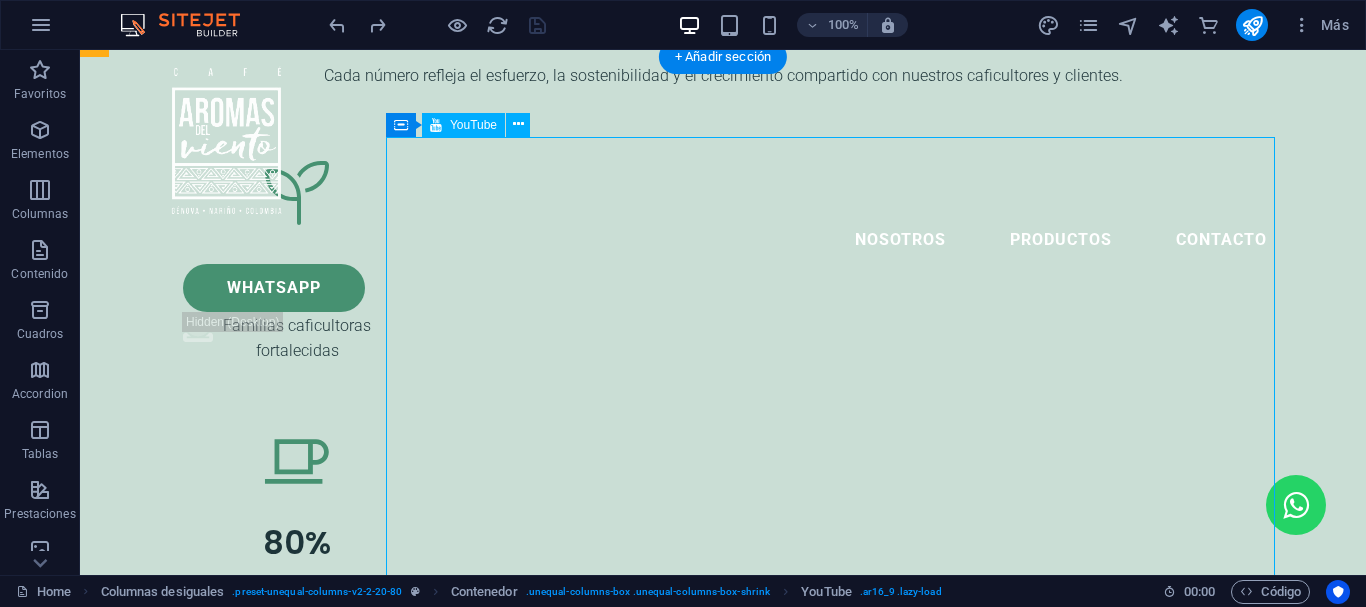 click at bounding box center [664, 4041] 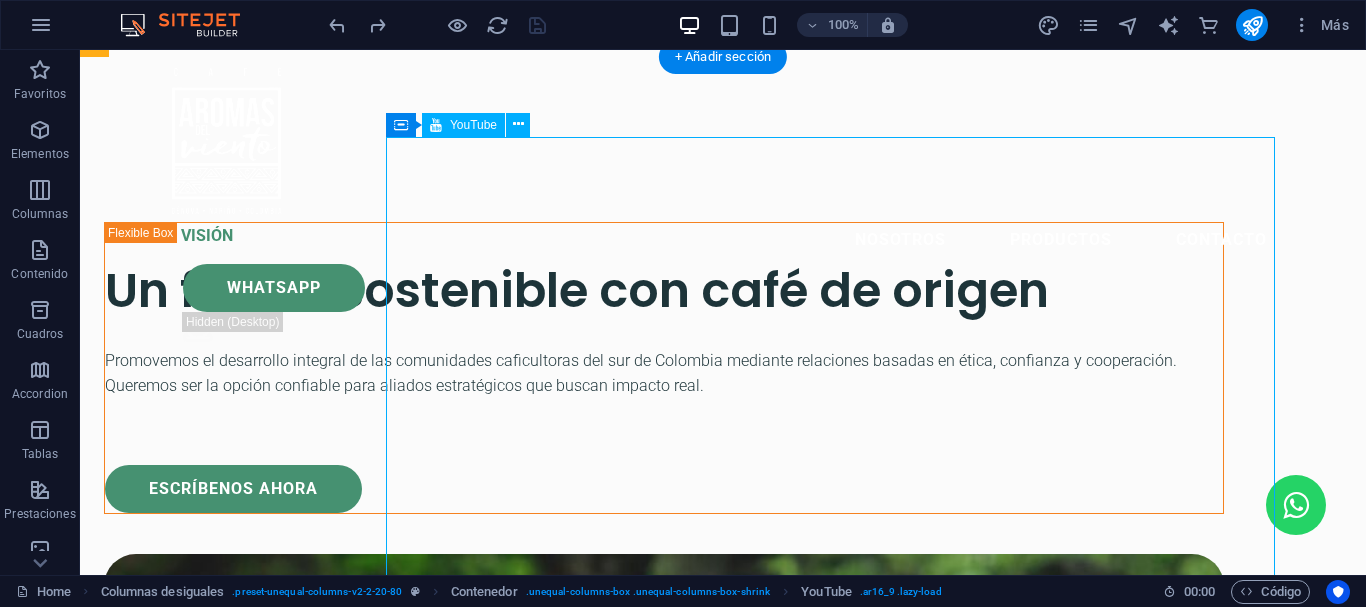 select on "ar16_9" 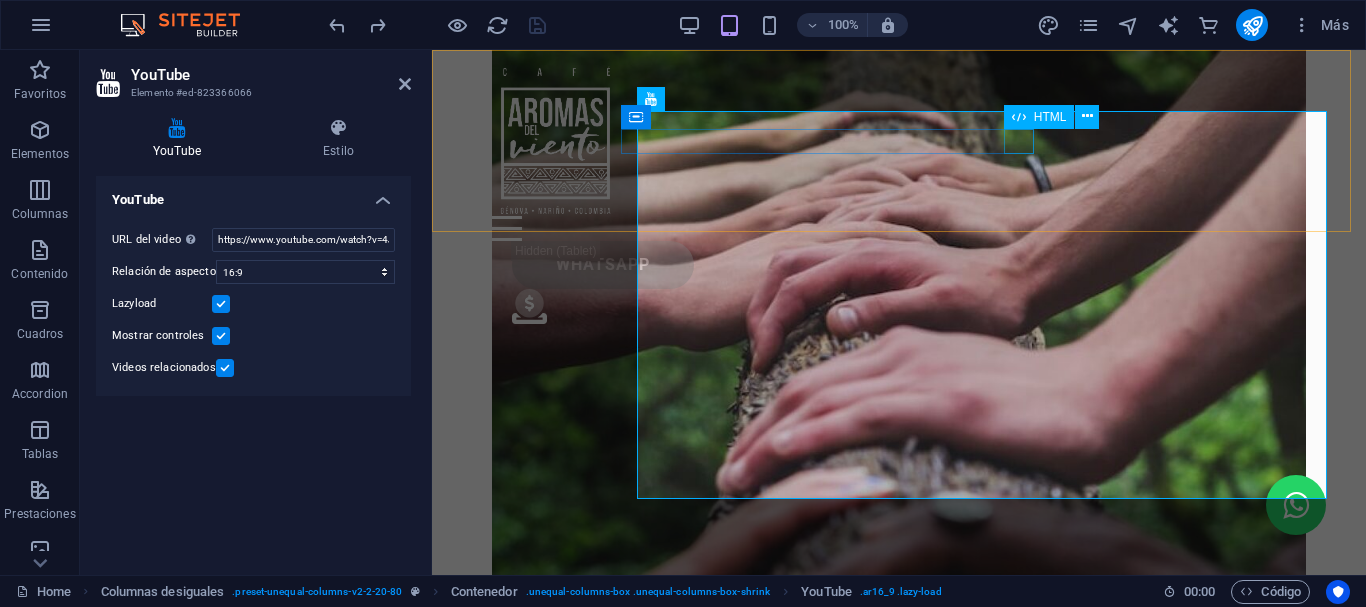 click at bounding box center (899, 228) 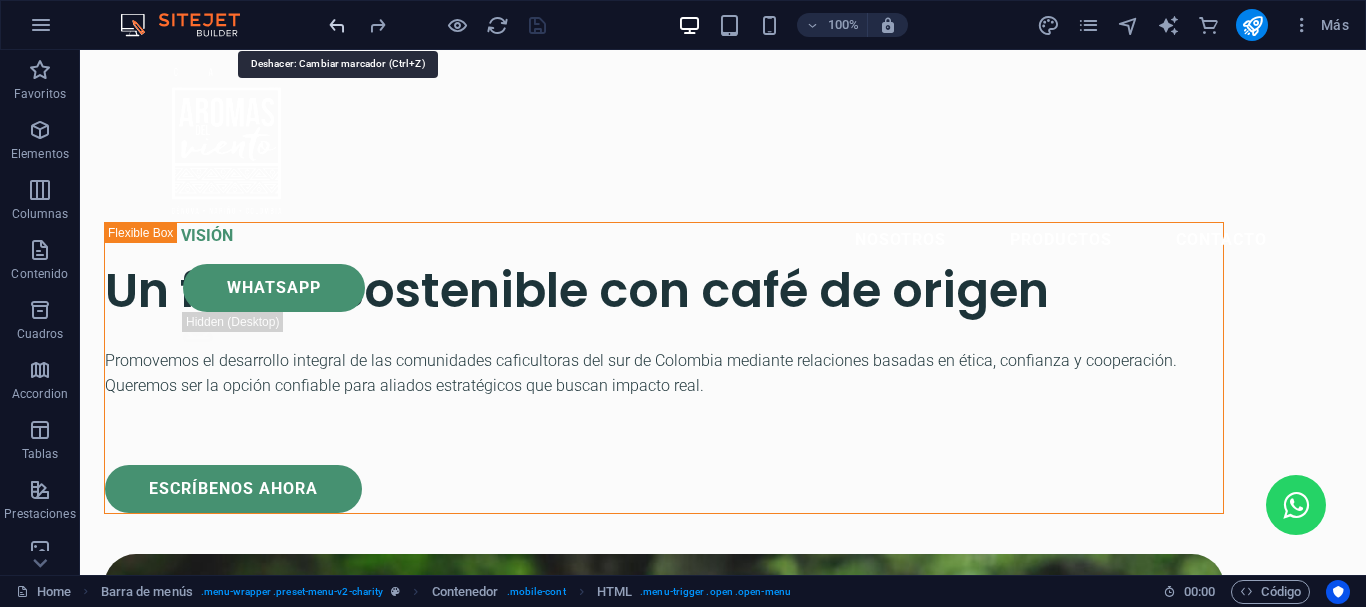 click at bounding box center (337, 25) 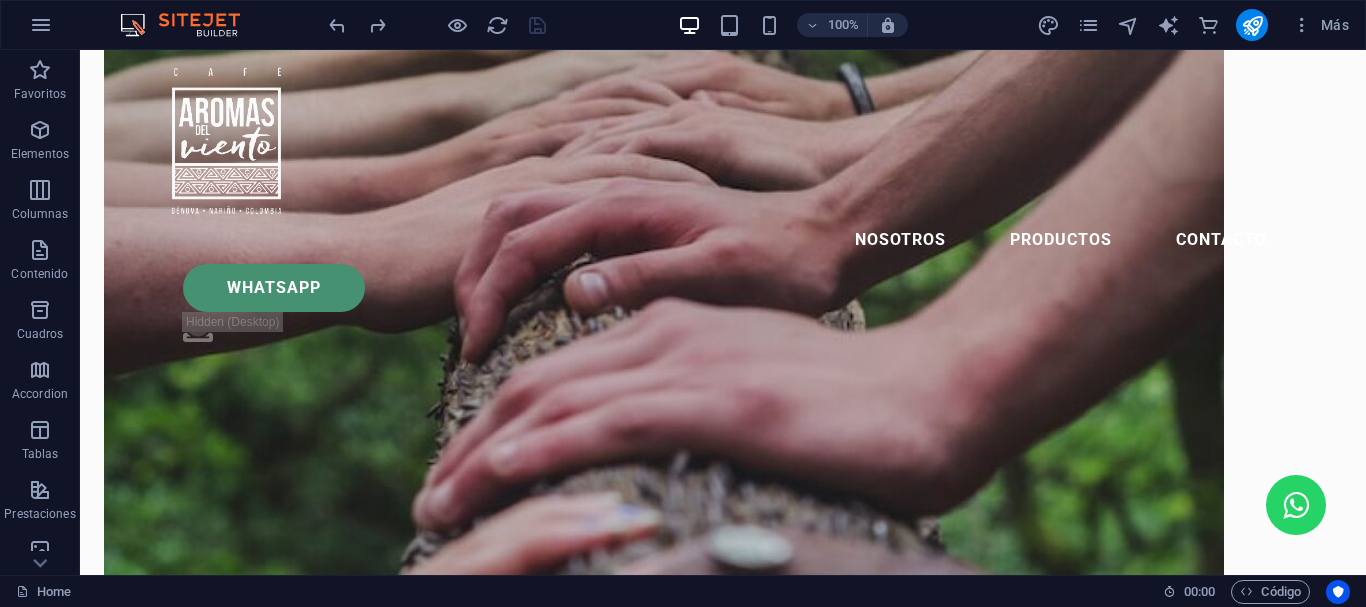 scroll, scrollTop: 5831, scrollLeft: 0, axis: vertical 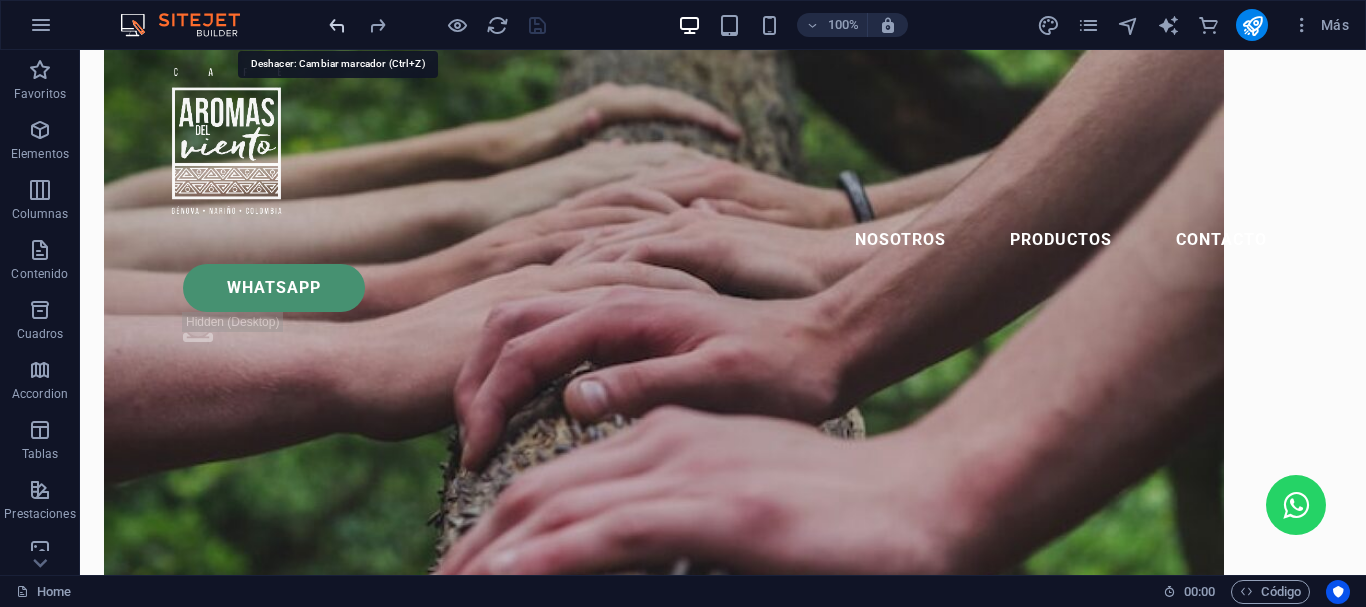 click at bounding box center (337, 25) 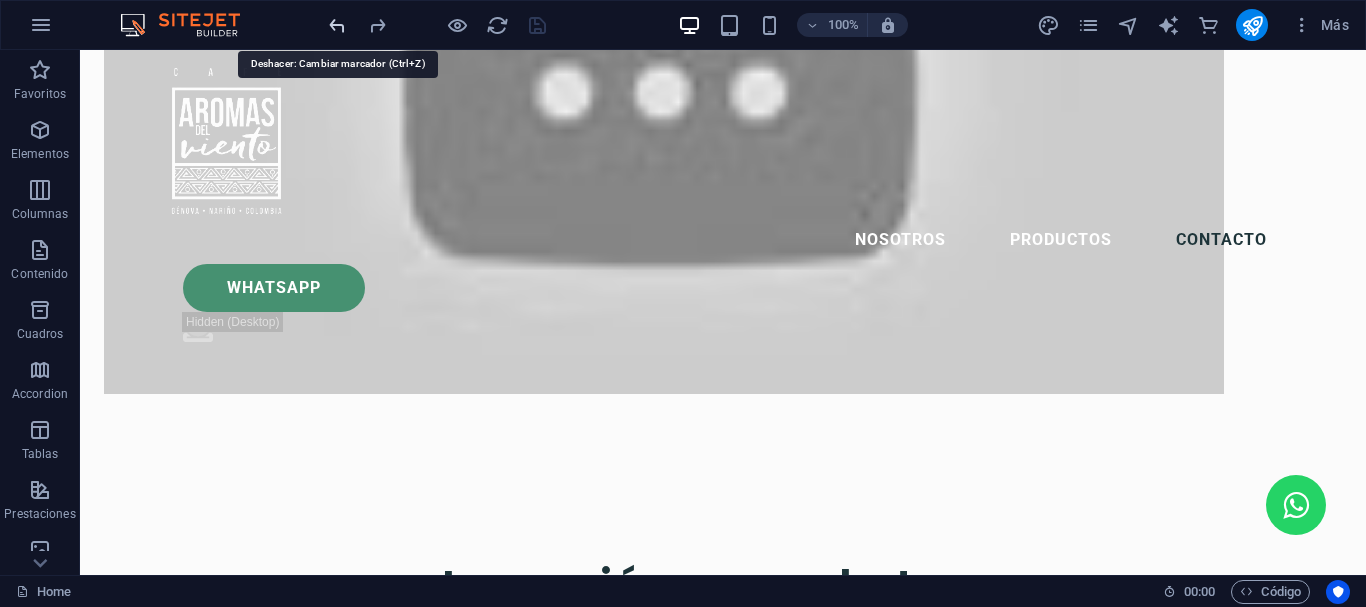 scroll, scrollTop: 7531, scrollLeft: 0, axis: vertical 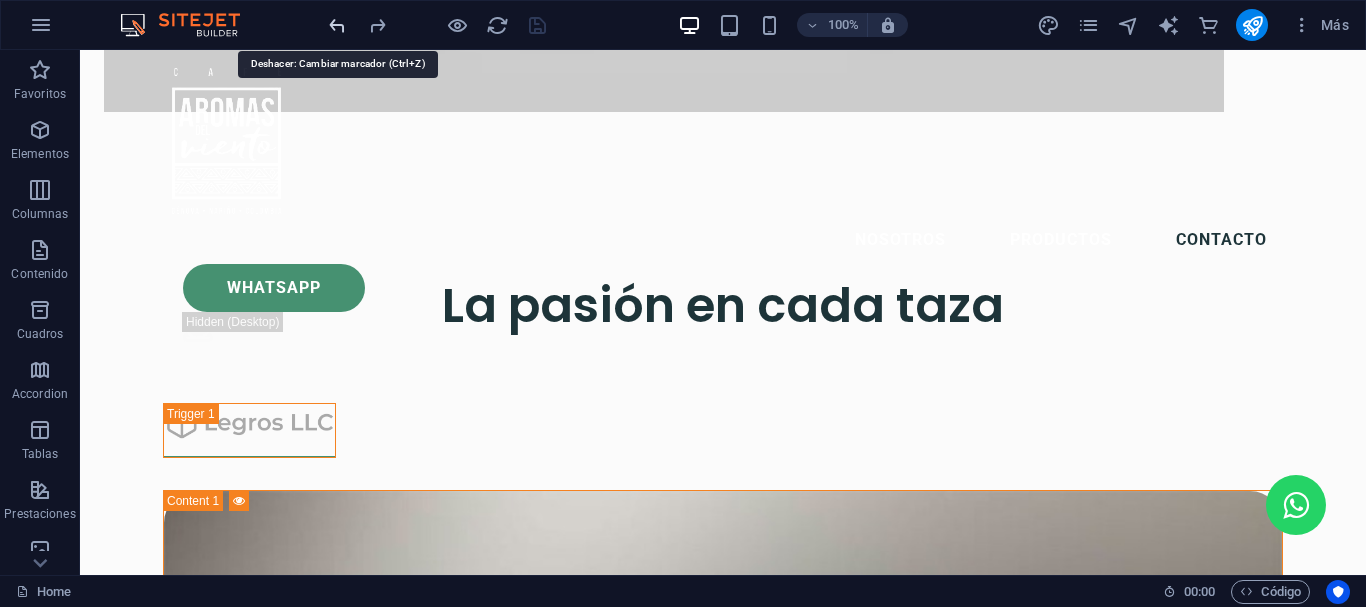 click at bounding box center [337, 25] 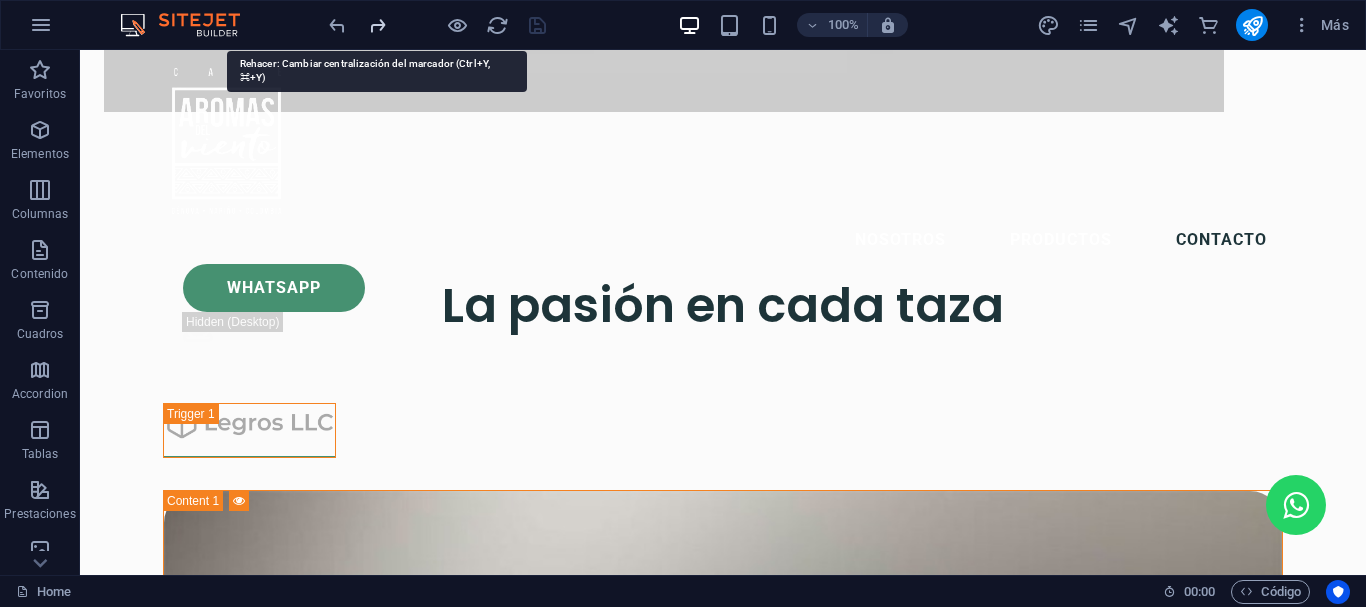 click at bounding box center [377, 25] 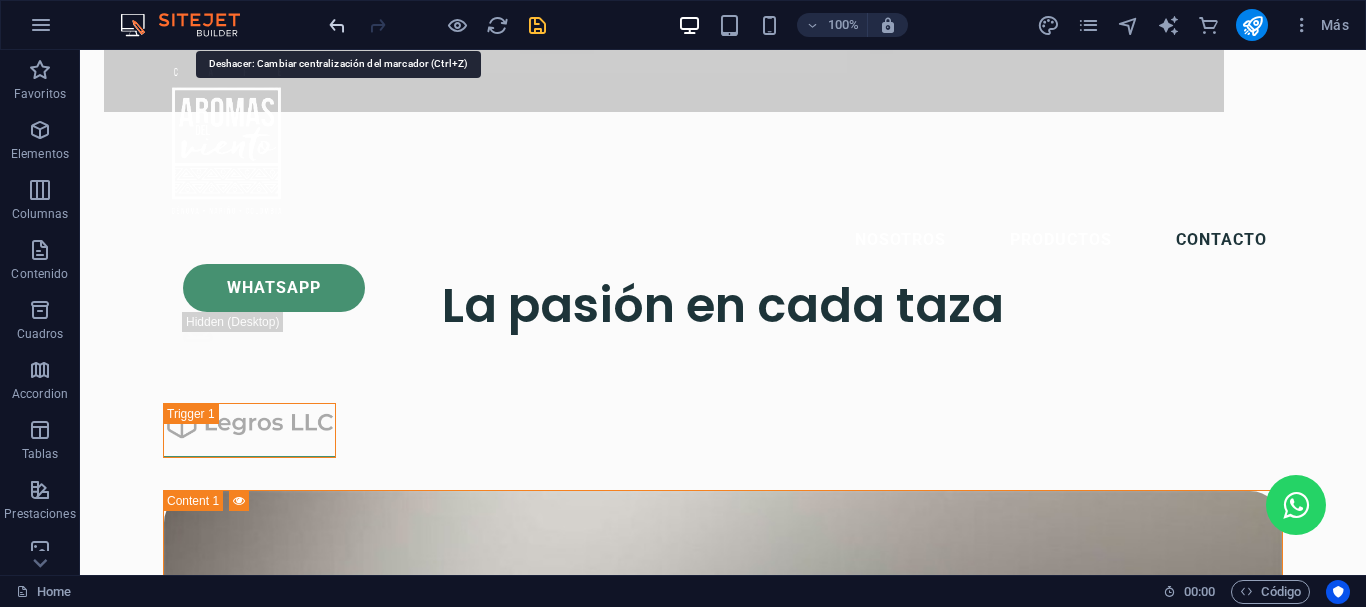 click at bounding box center [337, 25] 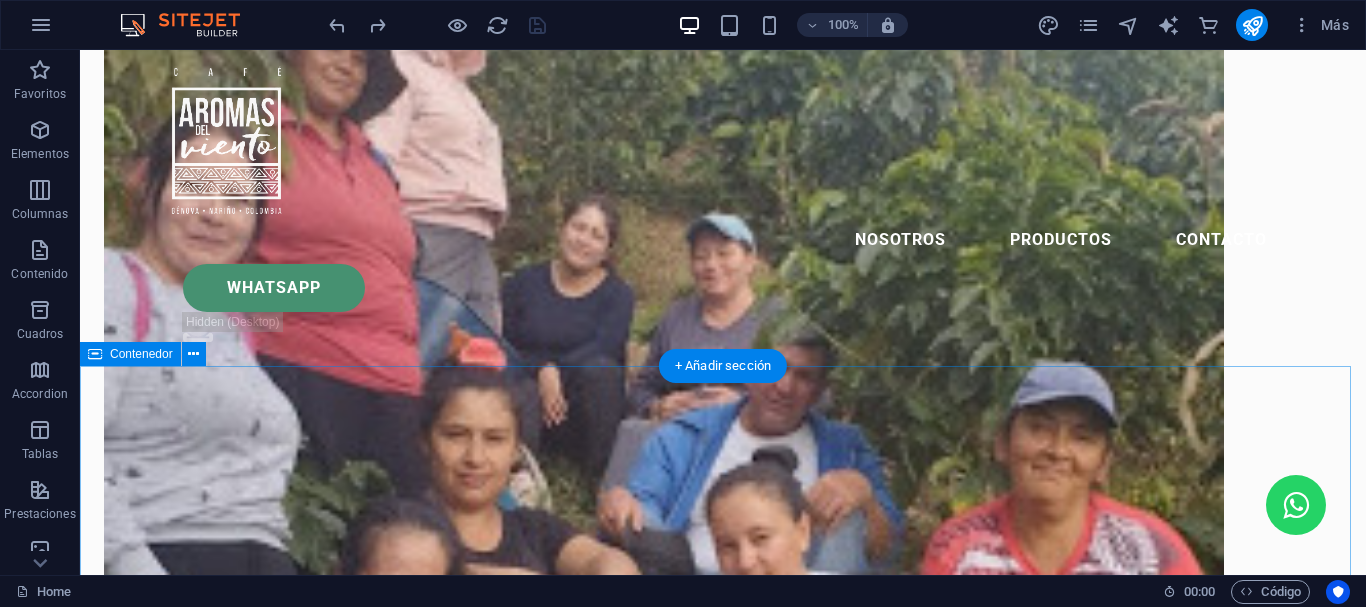 scroll, scrollTop: 587, scrollLeft: 0, axis: vertical 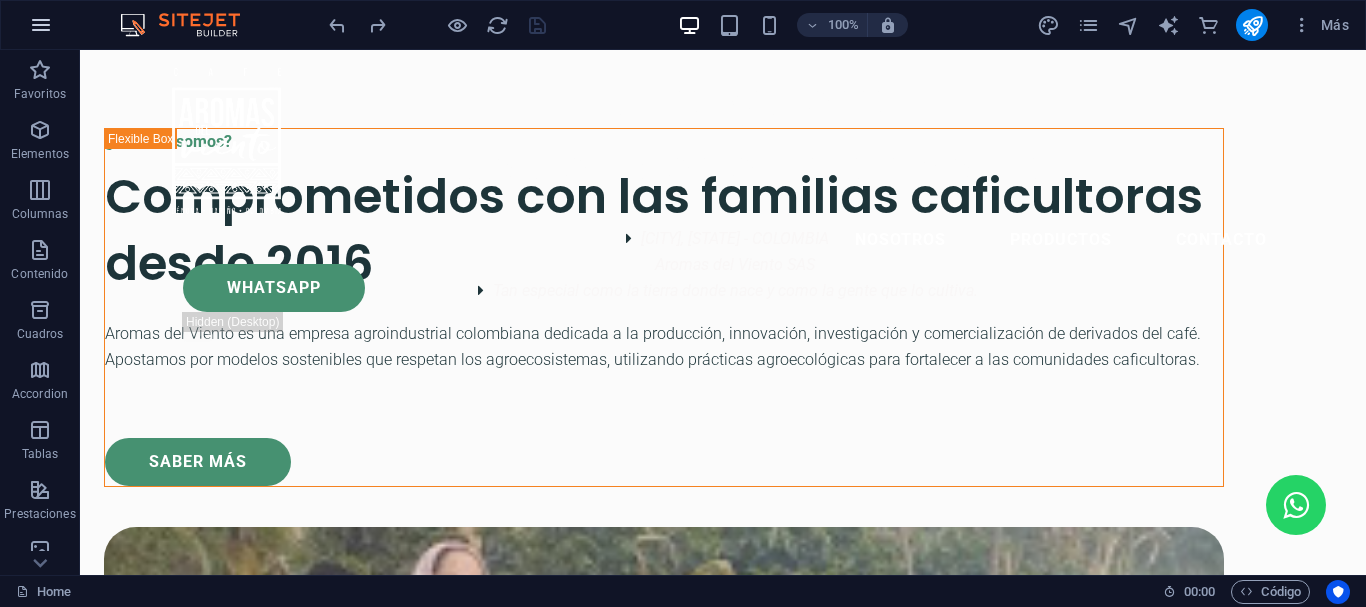 click at bounding box center [41, 25] 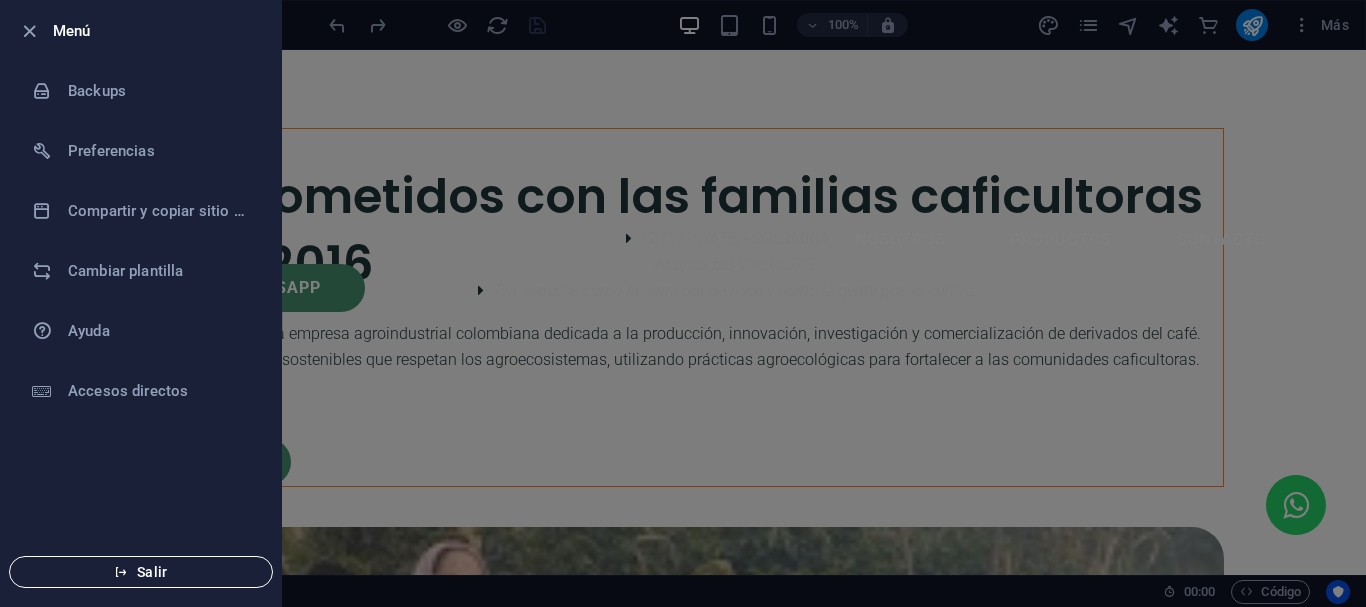 click on "Salir" at bounding box center [141, 572] 